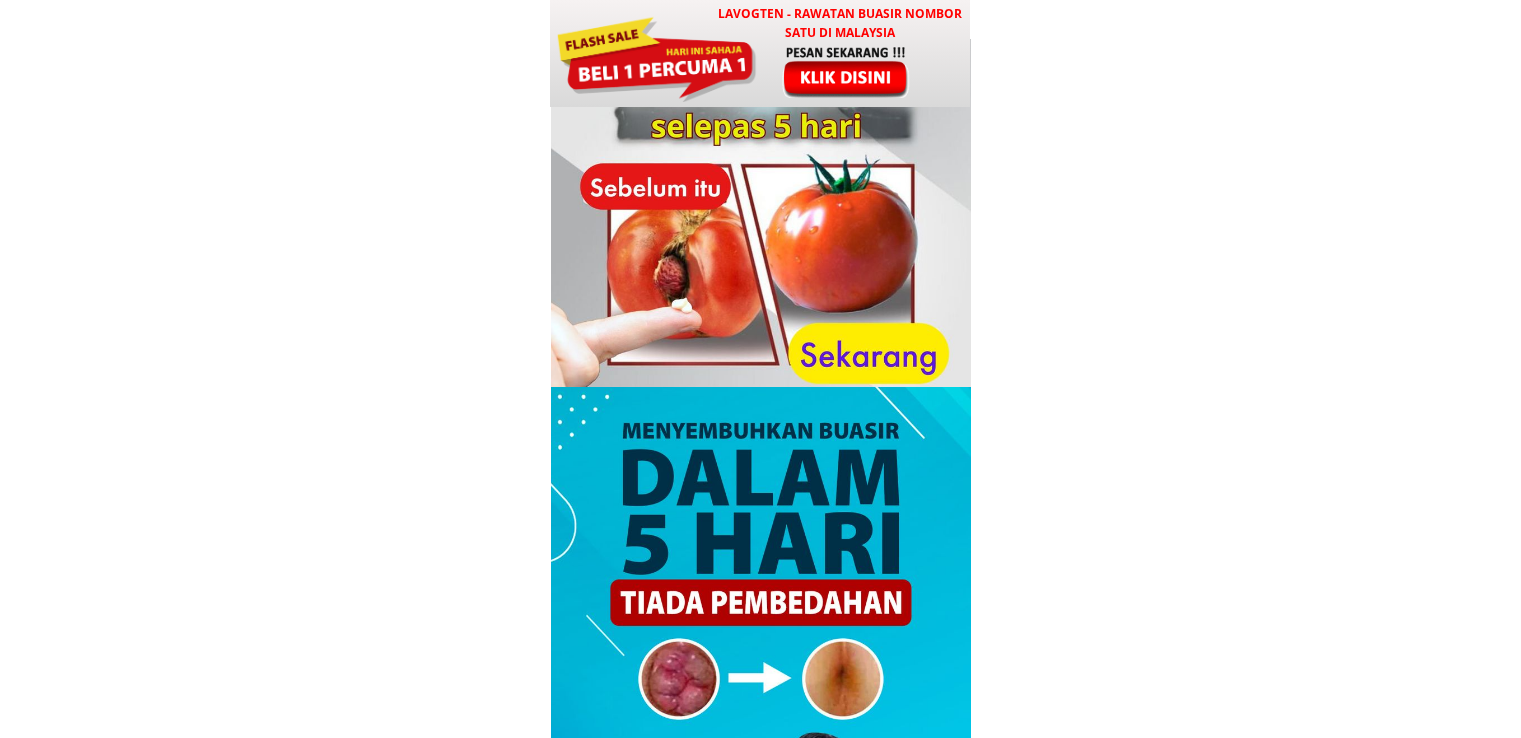 scroll, scrollTop: 0, scrollLeft: 0, axis: both 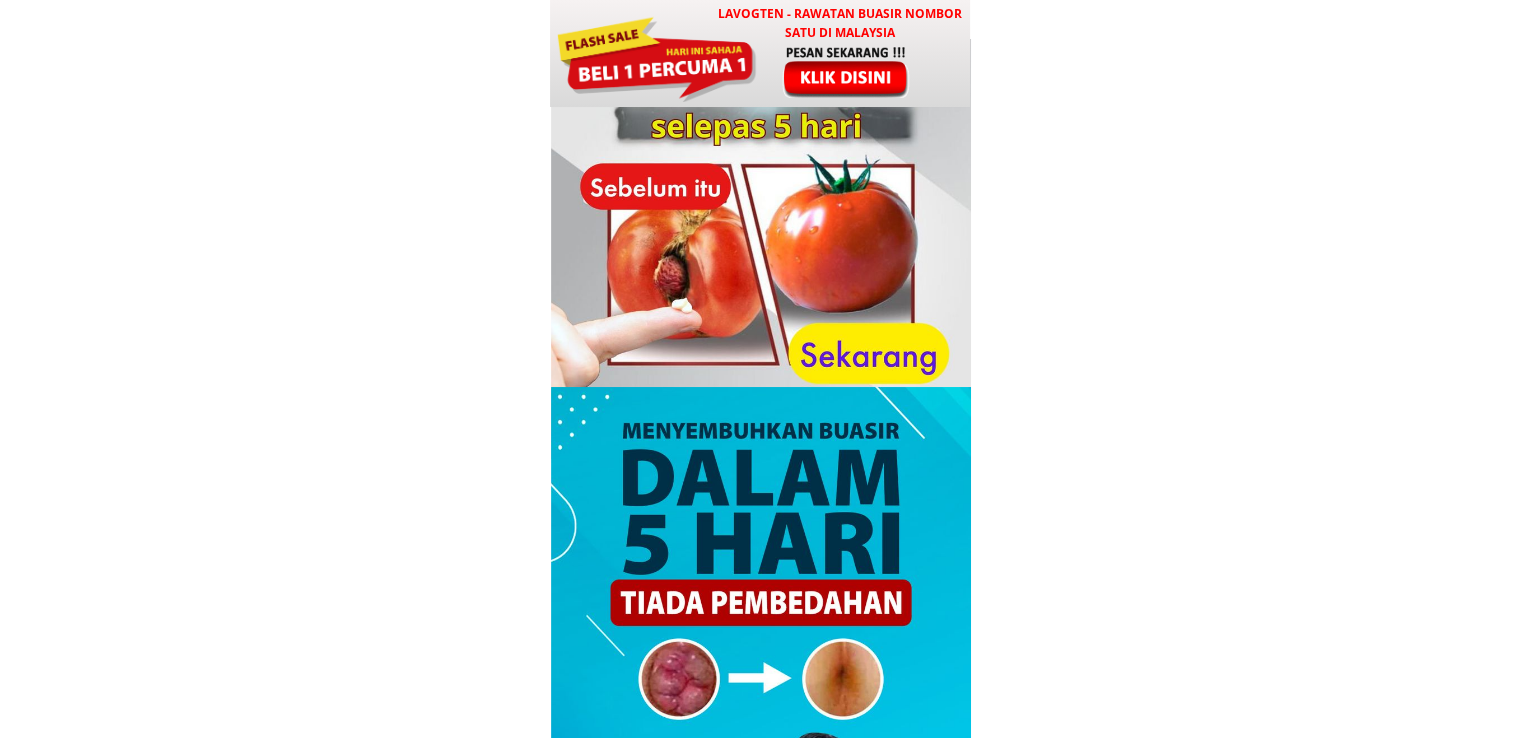 click on "LAVOGTEN - Rawatan Buasir Nombor Satu di Malaysia" at bounding box center [839, 23] 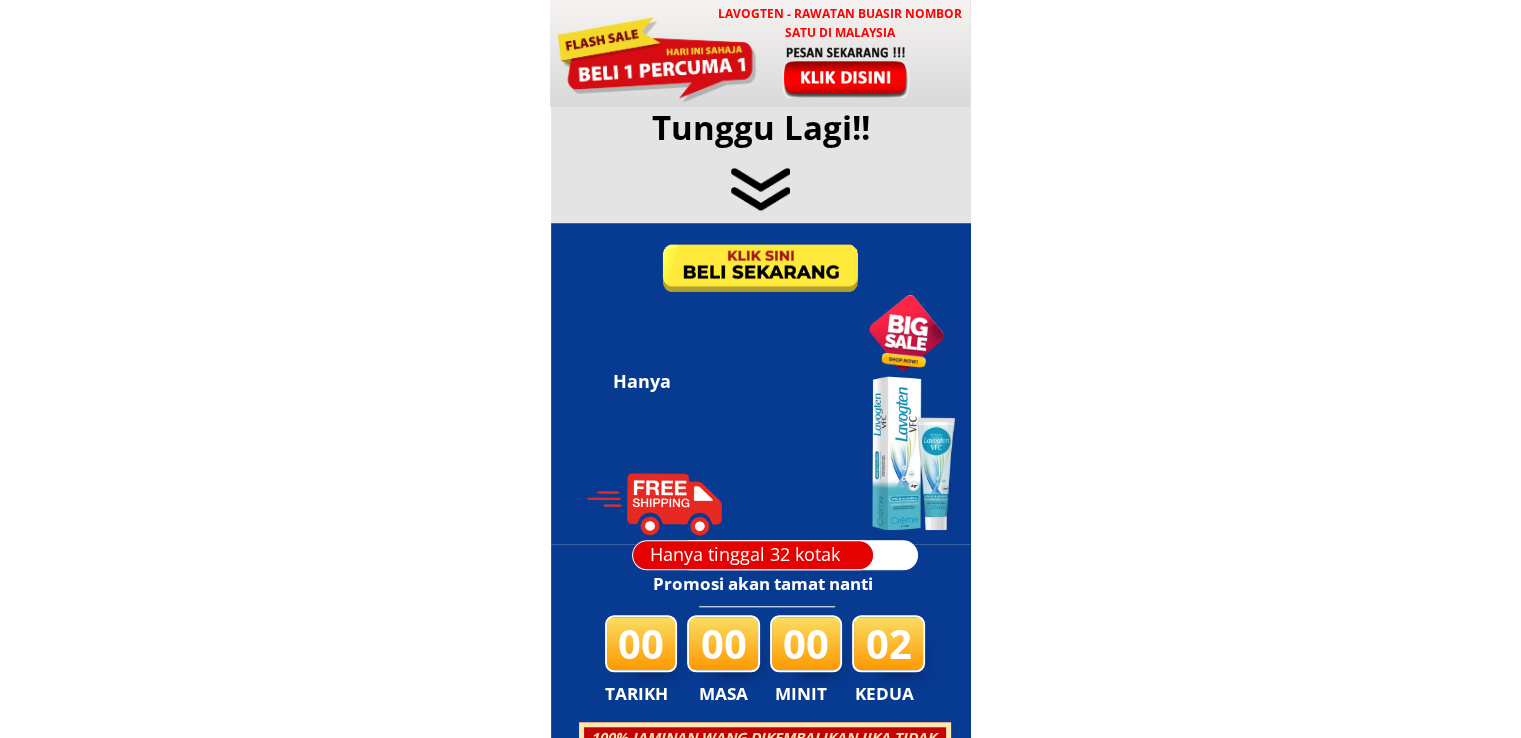 scroll, scrollTop: 9642, scrollLeft: 0, axis: vertical 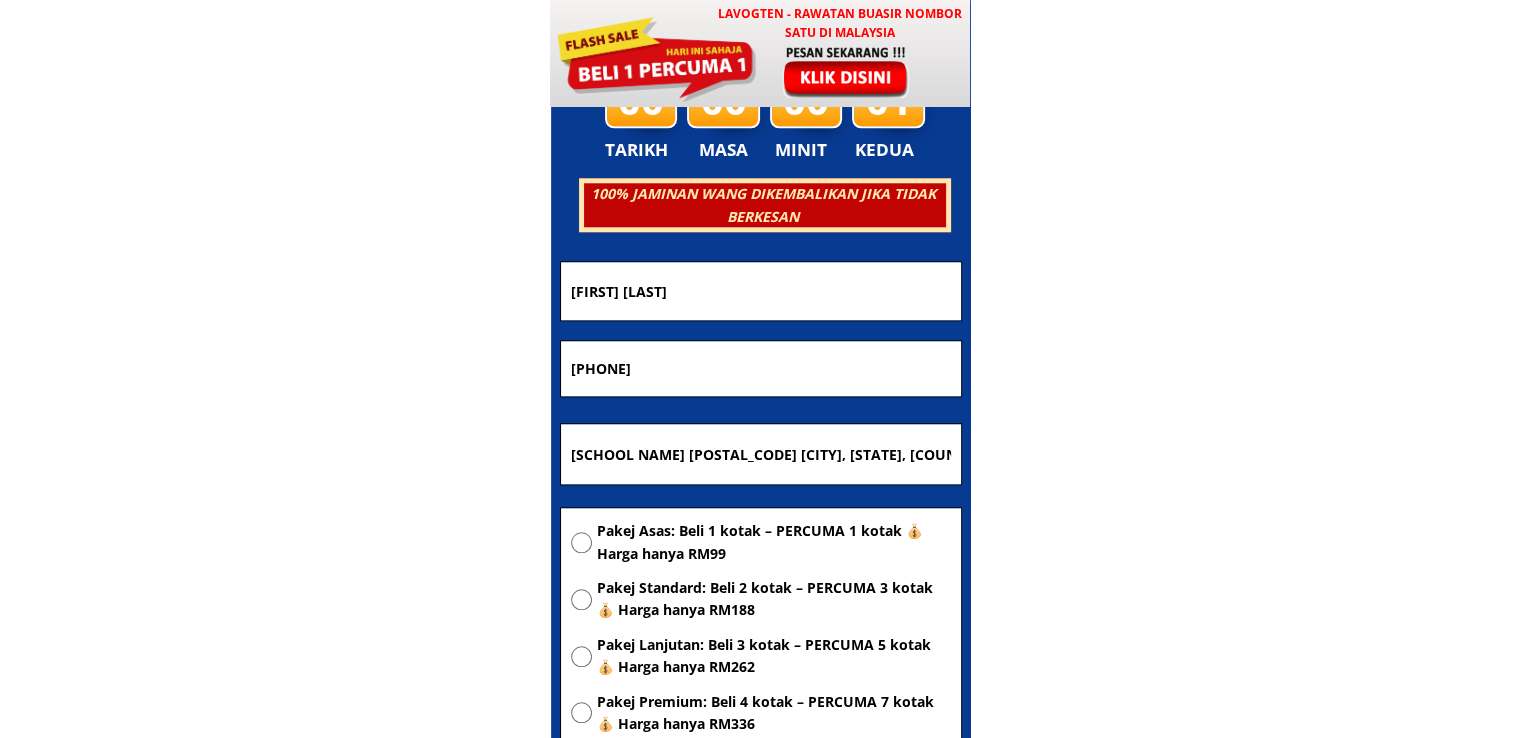 drag, startPoint x: 704, startPoint y: 375, endPoint x: 378, endPoint y: 377, distance: 326.00613 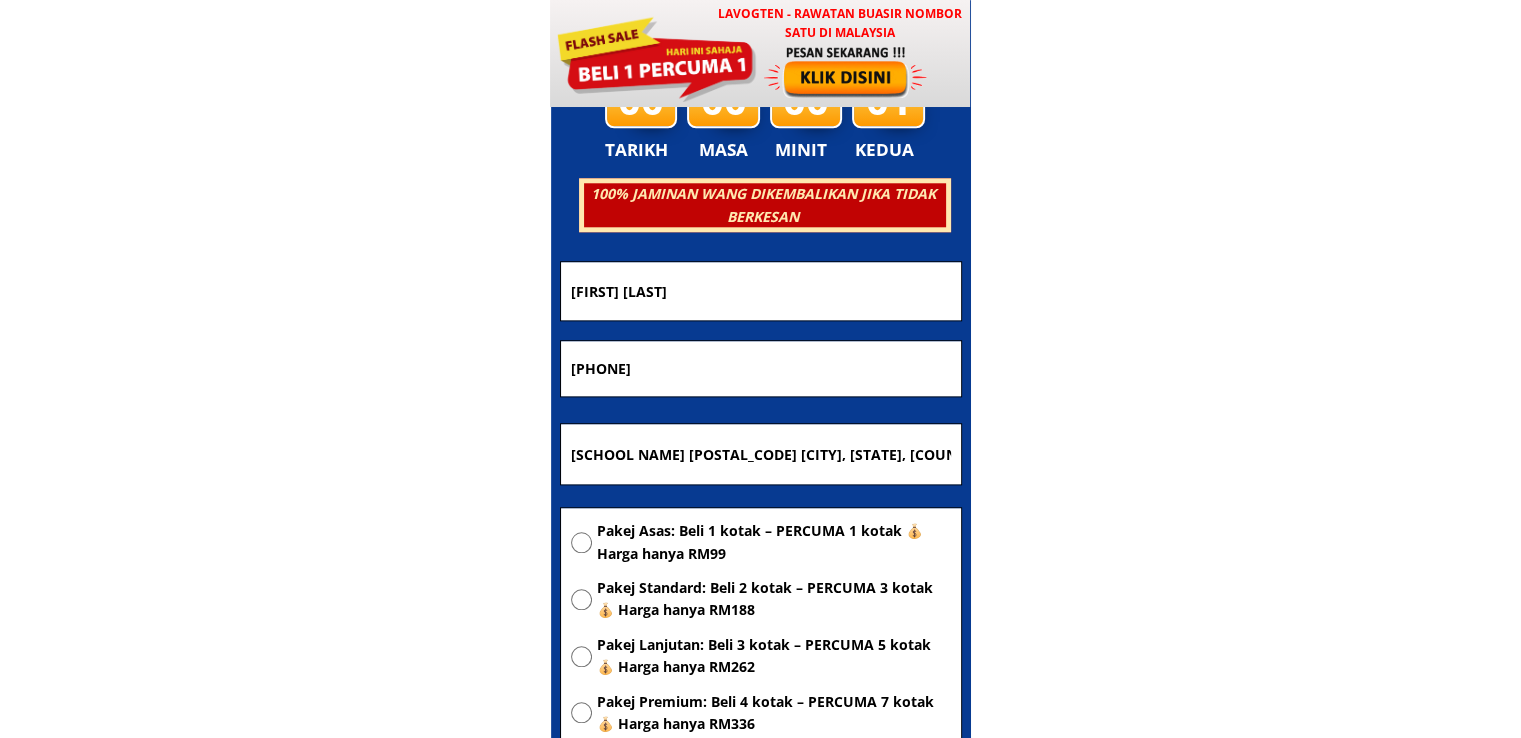 click on "LAVOGTEN - Rawatan Buasir Nombor Satu di Malaysia Dengarkan pengalaman hebat pelanggan Lavogten! Selepas menggunakan Lavogten, buasir saya telah sembuh sepenuhnya.  Saya tidak lagi perlu menahan ketidakselesaan dan kesakitan setiap kali membuang air besar.   Hidup saya kini menjadi lebih baik.    Sungguh bersyukur kepada Allah, kerana akhirnya saya menemui kaedah rawatan tanpa perlu risau tentang pembedahan. Encik Mat, 50 tahun, dari Johor Bahru Lavogten Telah Menjalani Ujian Klinikal Di Makmal Bertauliah Bagi Memastikan Tiada Bahan Terlarang. Insyaallah Selamat Diamalkan Tanpa Kesan Sampingan Ambil Tindakan Segera  Dan Bebaskan Diri Anda  Dari Belenggu Kesihatan.. Semoga Tindakan Yang Anda Ambil Harini Akan Menjadi  Titik Permulaan Untuk Kesembuhan Anda! Jadi Jangan  Tunggu Lagi!! RM99/2 kotak Yusop bin Ahmad  Dibeli 3 kotak percuma 1 19 minit yang lalu Hanya
RM99/Sekotak Penghantaran percuma ke seluruh Malaysia
Semak kandungan barang sebelum menerima Hanya tinggal 32 kotak  Promosi akan tamat nanti" at bounding box center (760, 573) 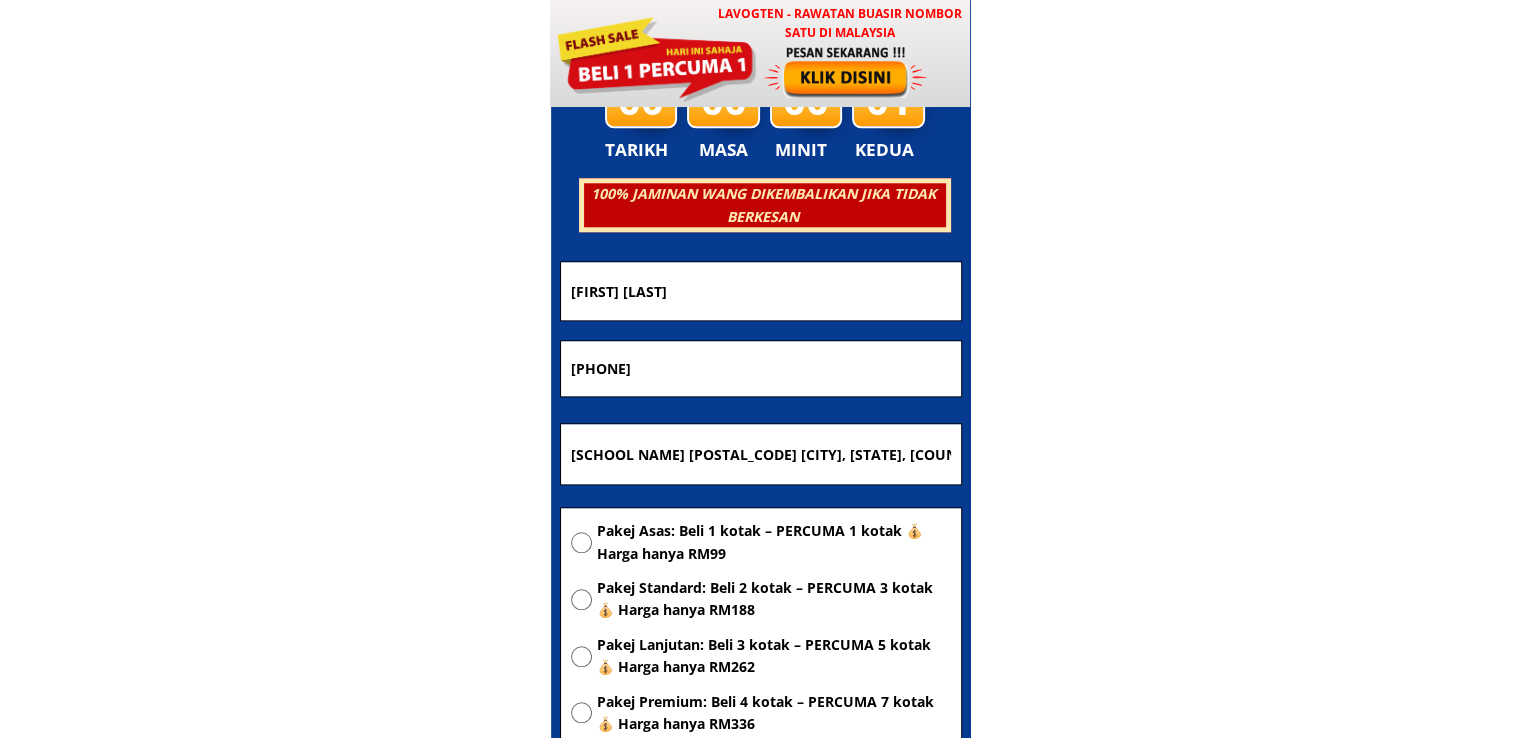 paste on "26790169" 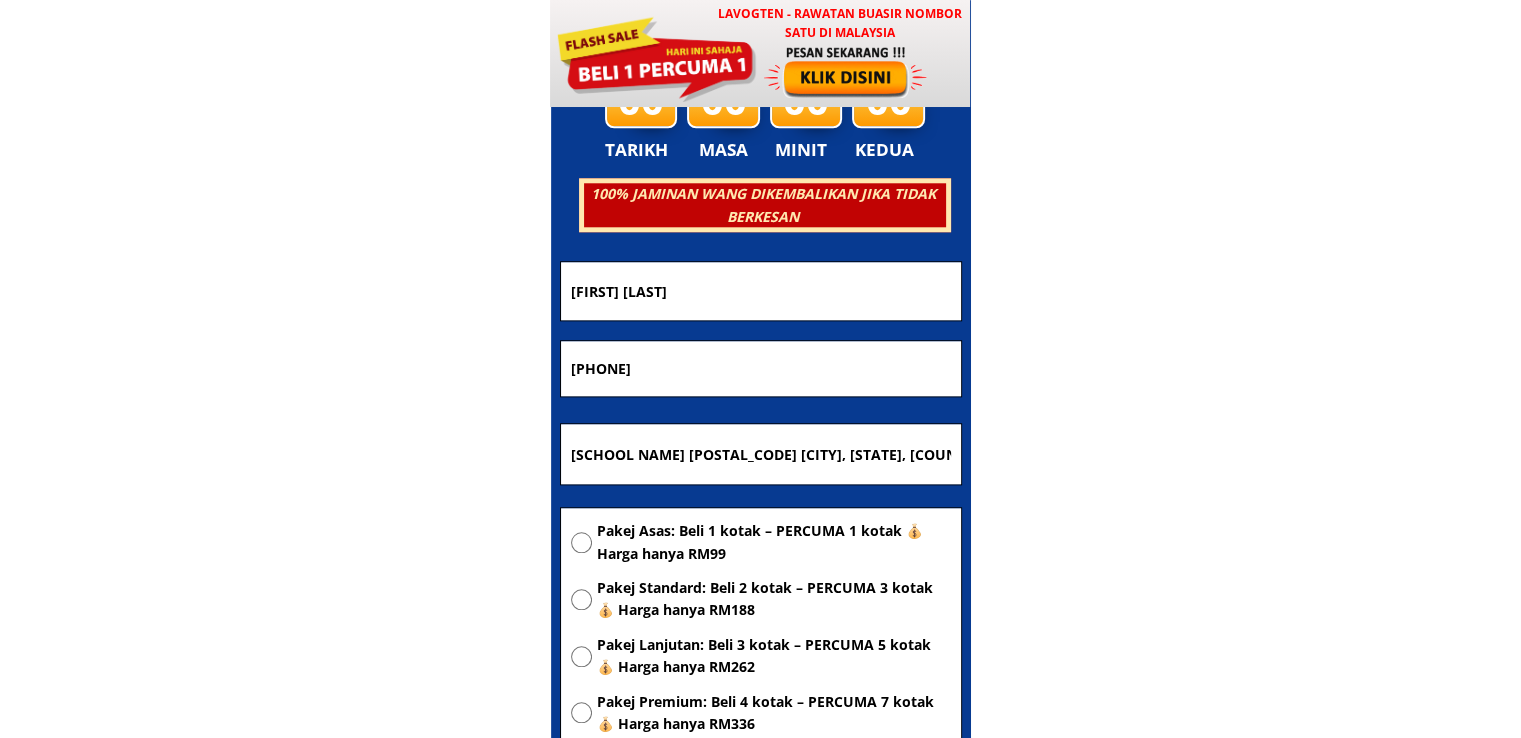 type on "0126790169" 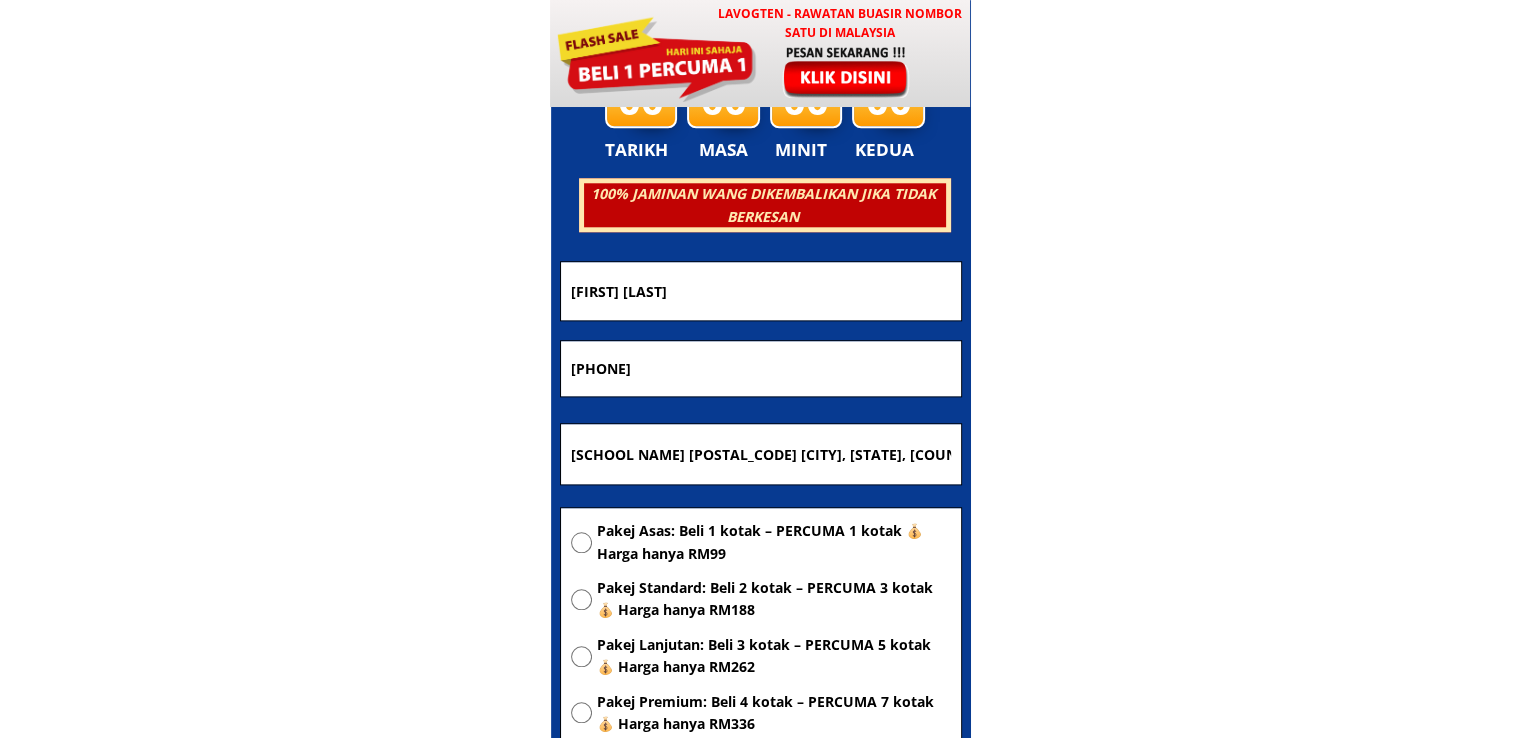 drag, startPoint x: 612, startPoint y: 296, endPoint x: 303, endPoint y: 319, distance: 309.8548 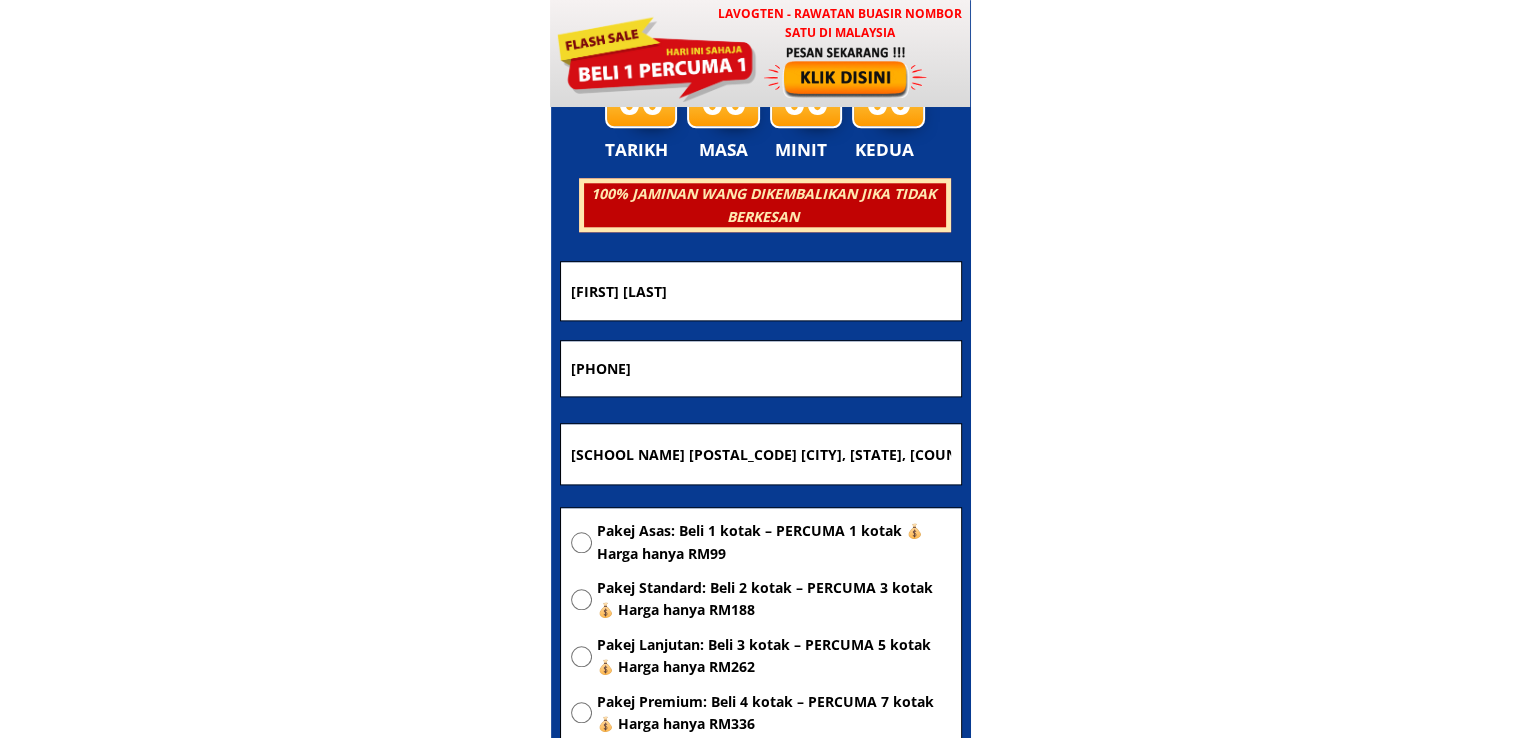 click on "LAVOGTEN - Rawatan Buasir Nombor Satu di Malaysia Dengarkan pengalaman hebat pelanggan Lavogten! Selepas menggunakan Lavogten, buasir saya telah sembuh sepenuhnya.  Saya tidak lagi perlu menahan ketidakselesaan dan kesakitan setiap kali membuang air besar.   Hidup saya kini menjadi lebih baik.    Sungguh bersyukur kepada Allah, kerana akhirnya saya menemui kaedah rawatan tanpa perlu risau tentang pembedahan. Encik Mat, 50 tahun, dari Johor Bahru Lavogten Telah Menjalani Ujian Klinikal Di Makmal Bertauliah Bagi Memastikan Tiada Bahan Terlarang. Insyaallah Selamat Diamalkan Tanpa Kesan Sampingan Ambil Tindakan Segera  Dan Bebaskan Diri Anda  Dari Belenggu Kesihatan.. Semoga Tindakan Yang Anda Ambil Harini Akan Menjadi  Titik Permulaan Untuk Kesembuhan Anda! Jadi Jangan  Tunggu Lagi!! RM99/2 kotak Yusop bin Ahmad  Dibeli 3 kotak percuma 1 19 minit yang lalu Hanya
RM99/Sekotak Penghantaran percuma ke seluruh Malaysia
Semak kandungan barang sebelum menerima Hanya tinggal 32 kotak  Promosi akan tamat nanti" at bounding box center [760, 573] 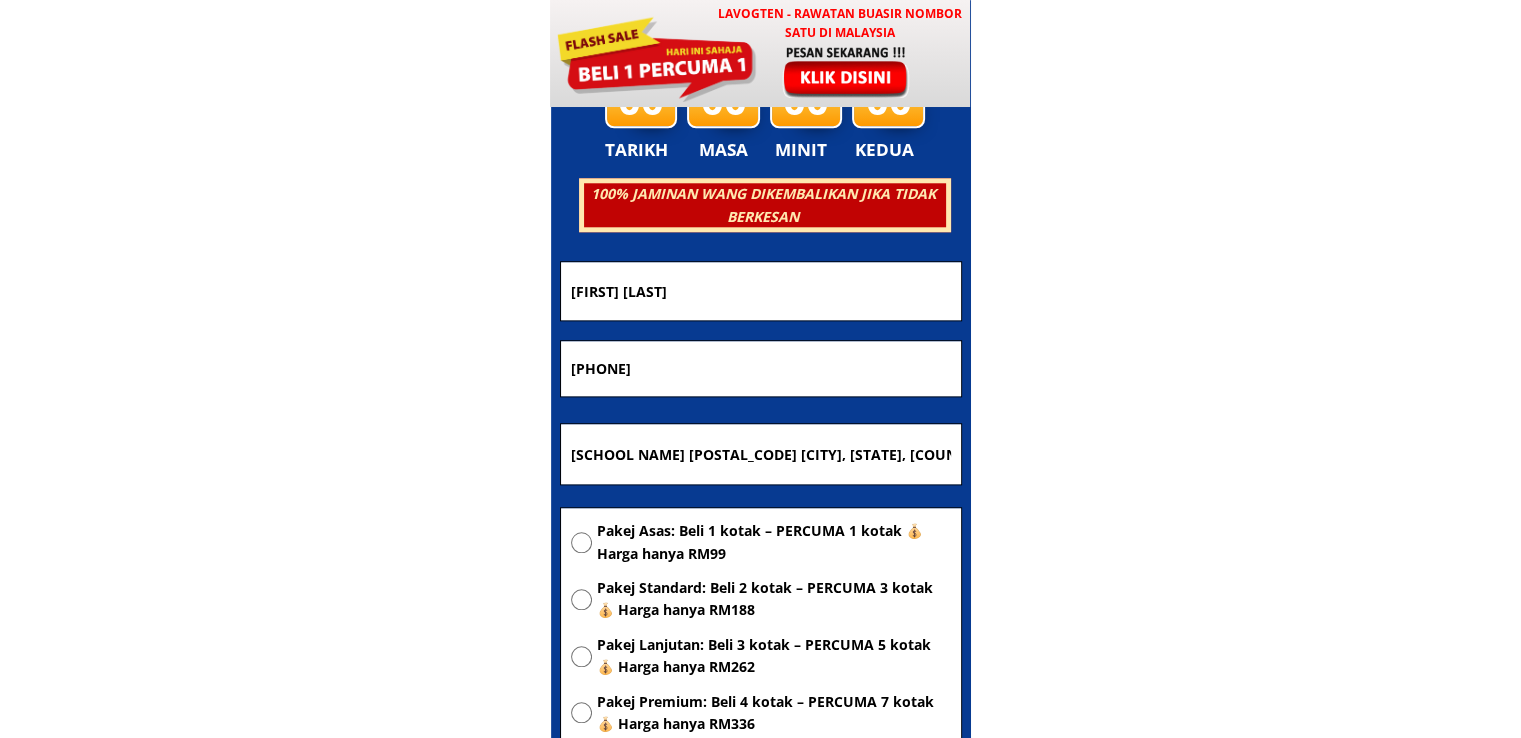 type on "Ahmad tarmidi b shahid" 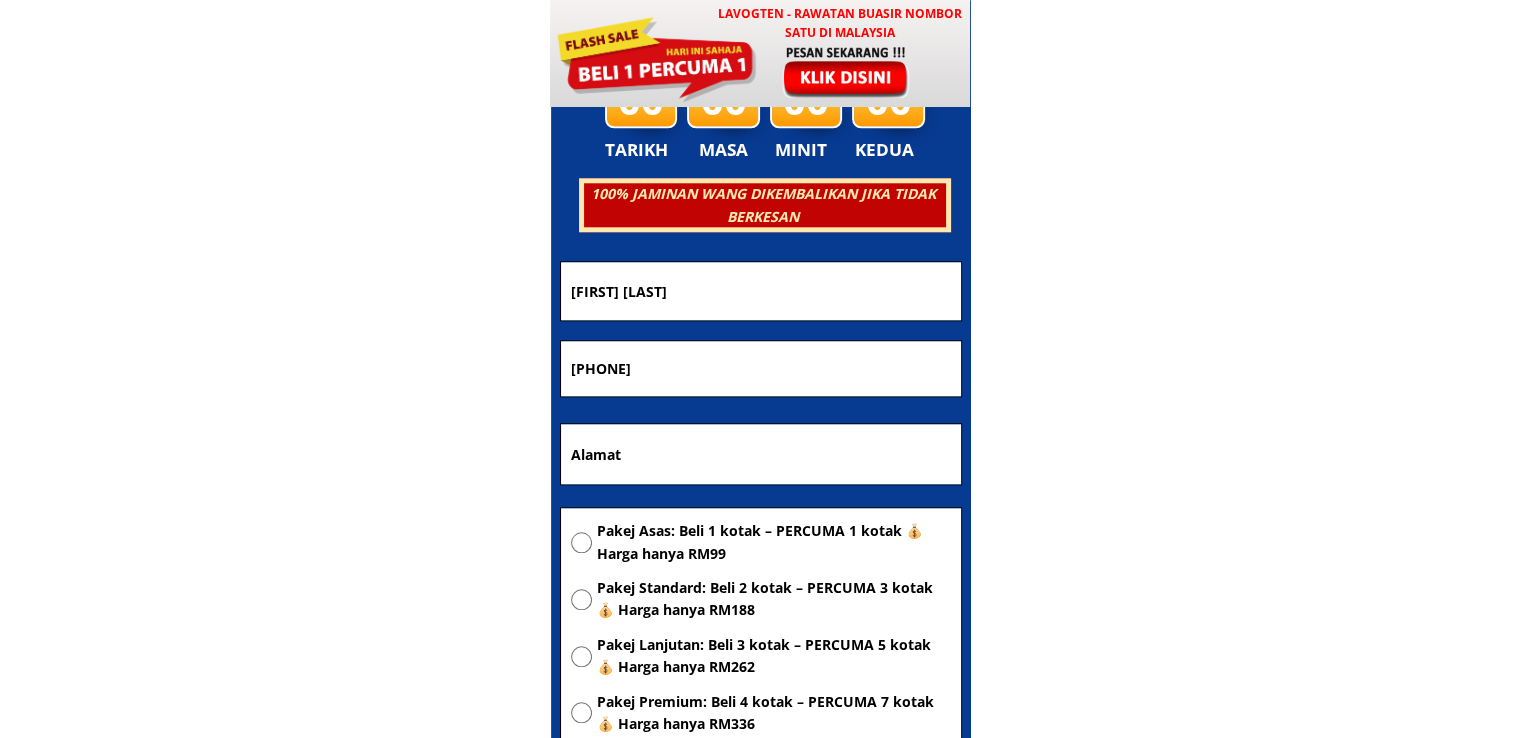 type 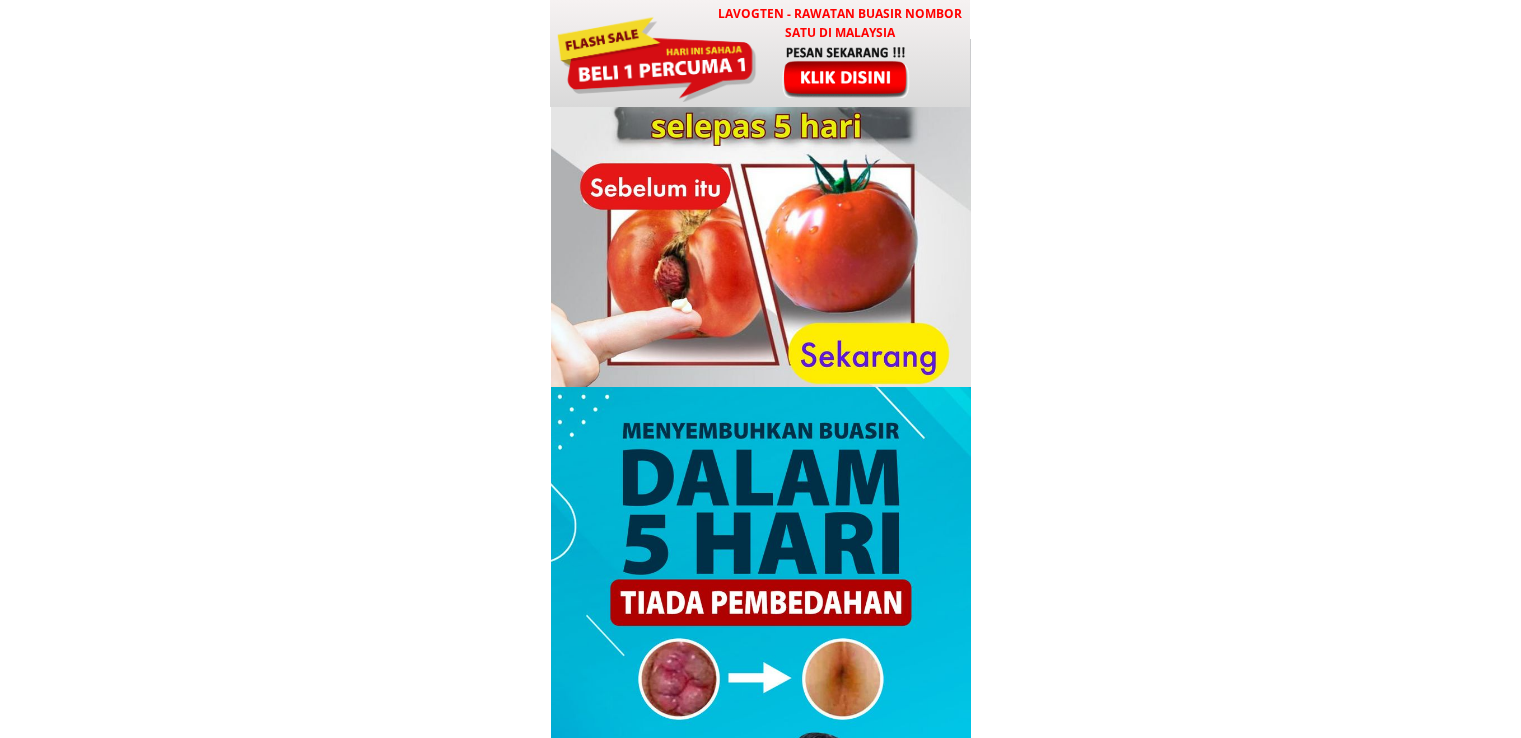 scroll, scrollTop: 0, scrollLeft: 0, axis: both 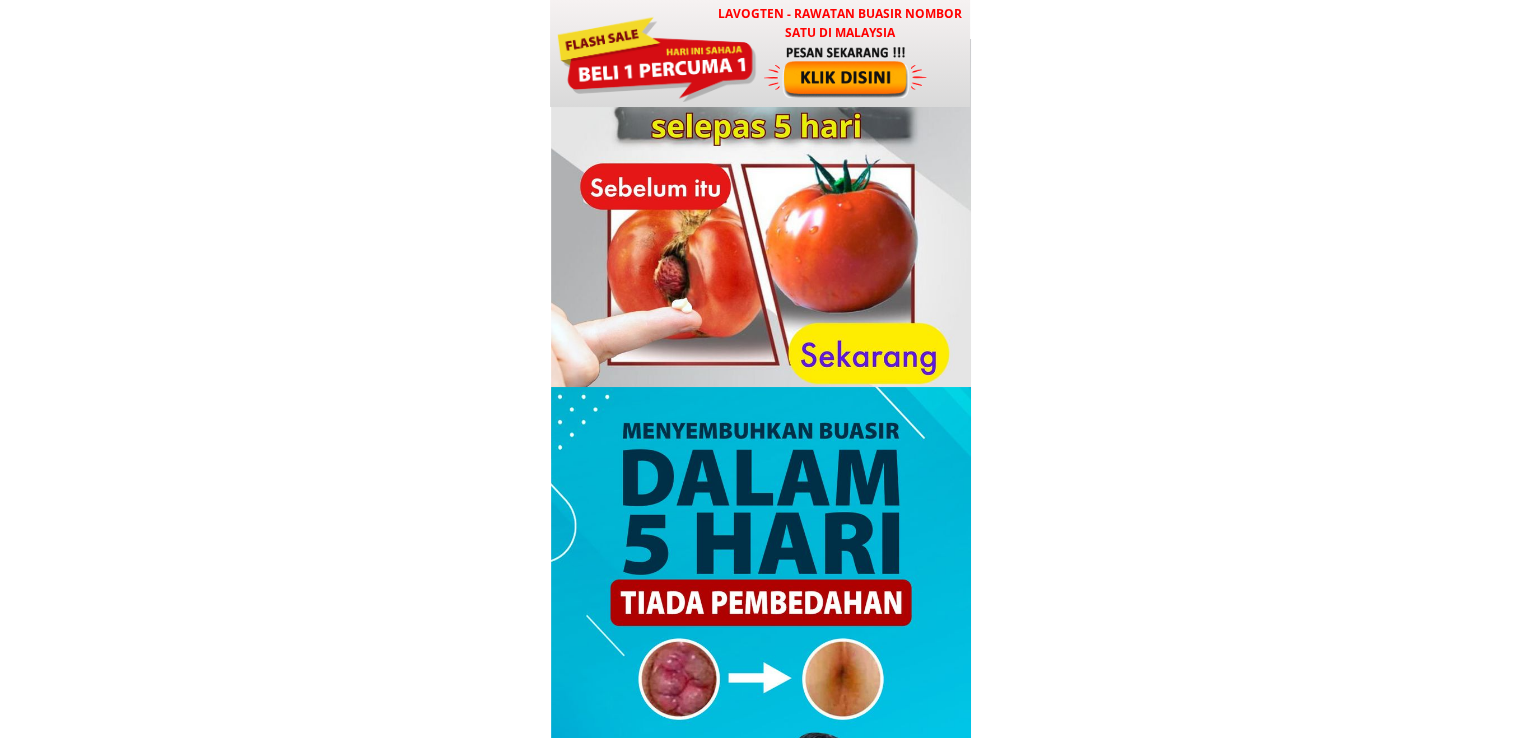 click at bounding box center [847, 71] 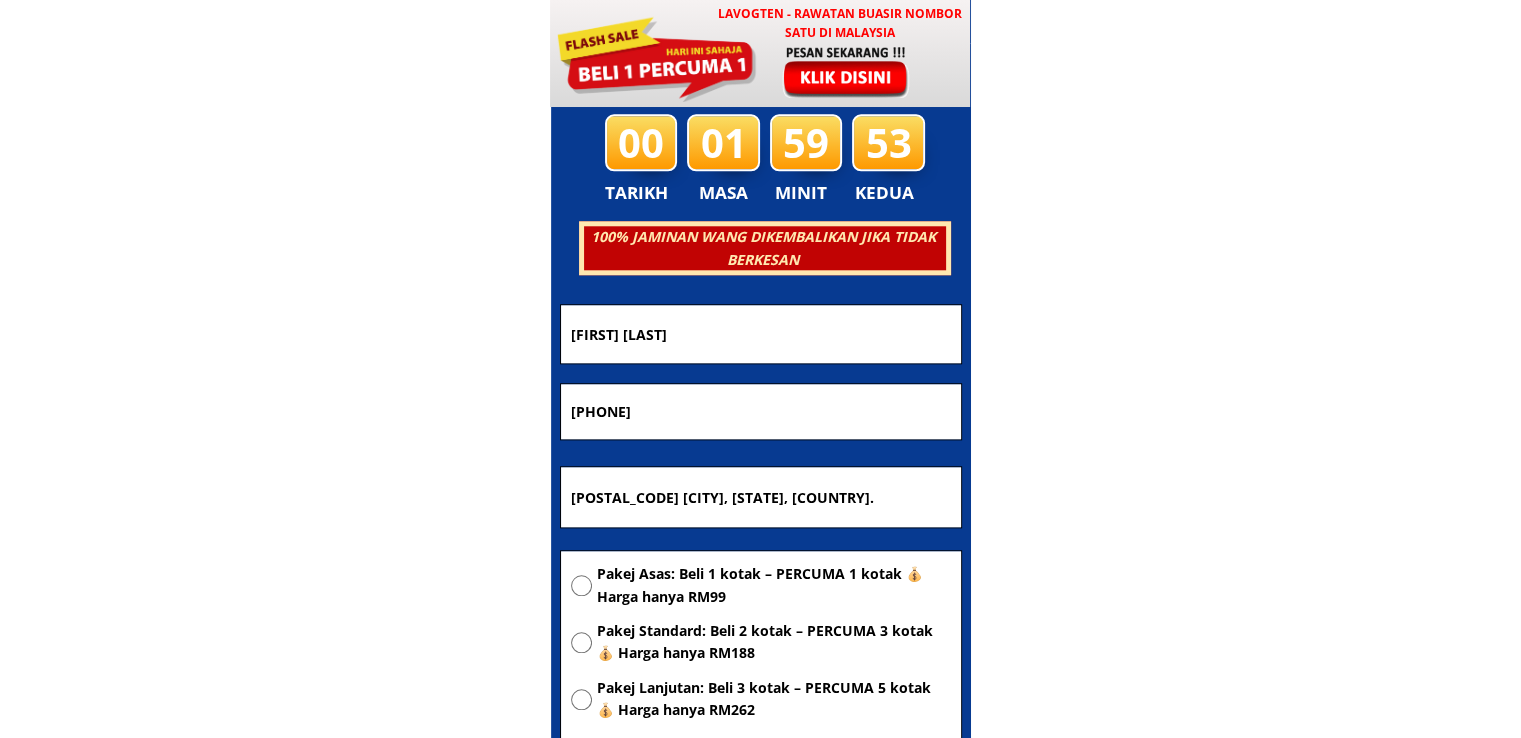 scroll, scrollTop: 9642, scrollLeft: 0, axis: vertical 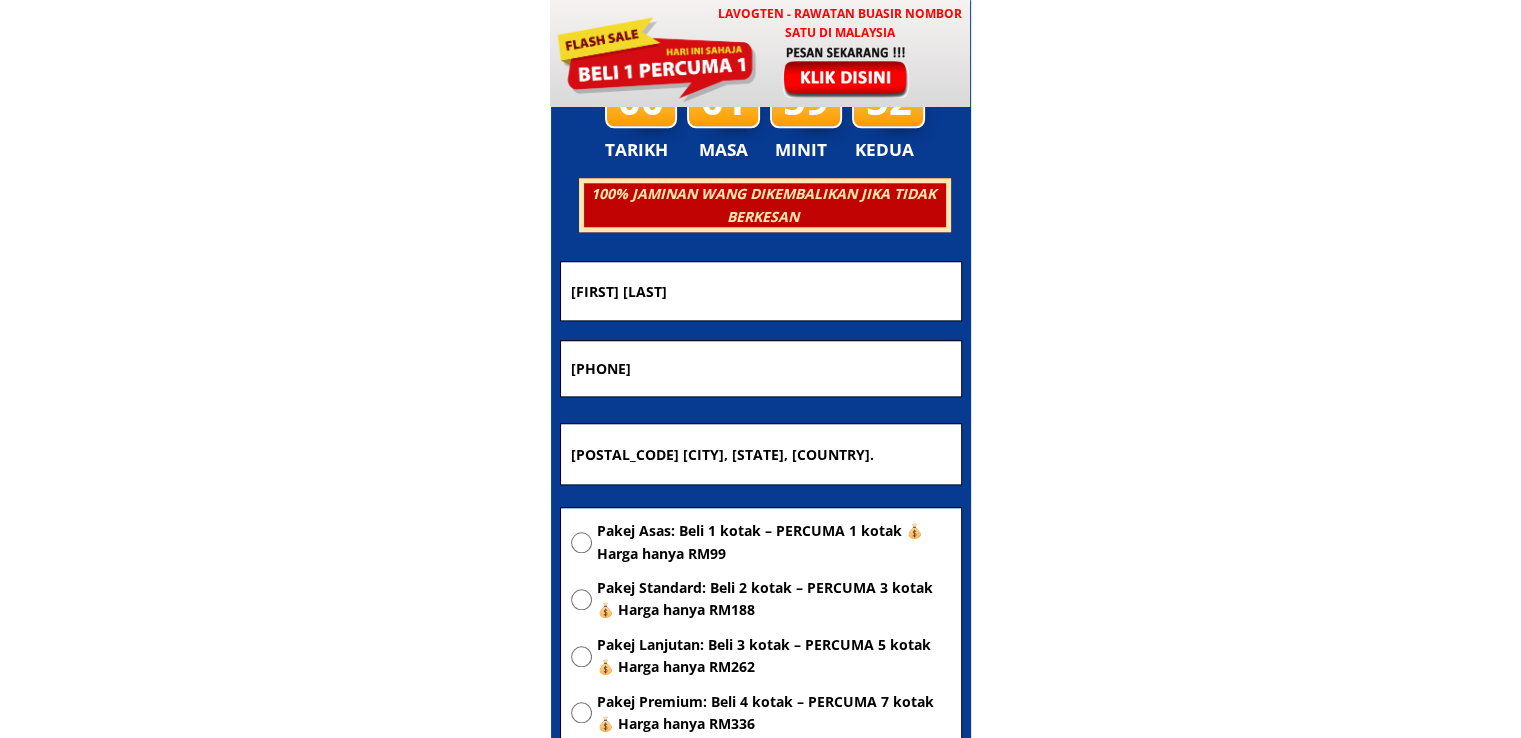 drag, startPoint x: 783, startPoint y: 293, endPoint x: 164, endPoint y: 264, distance: 619.67896 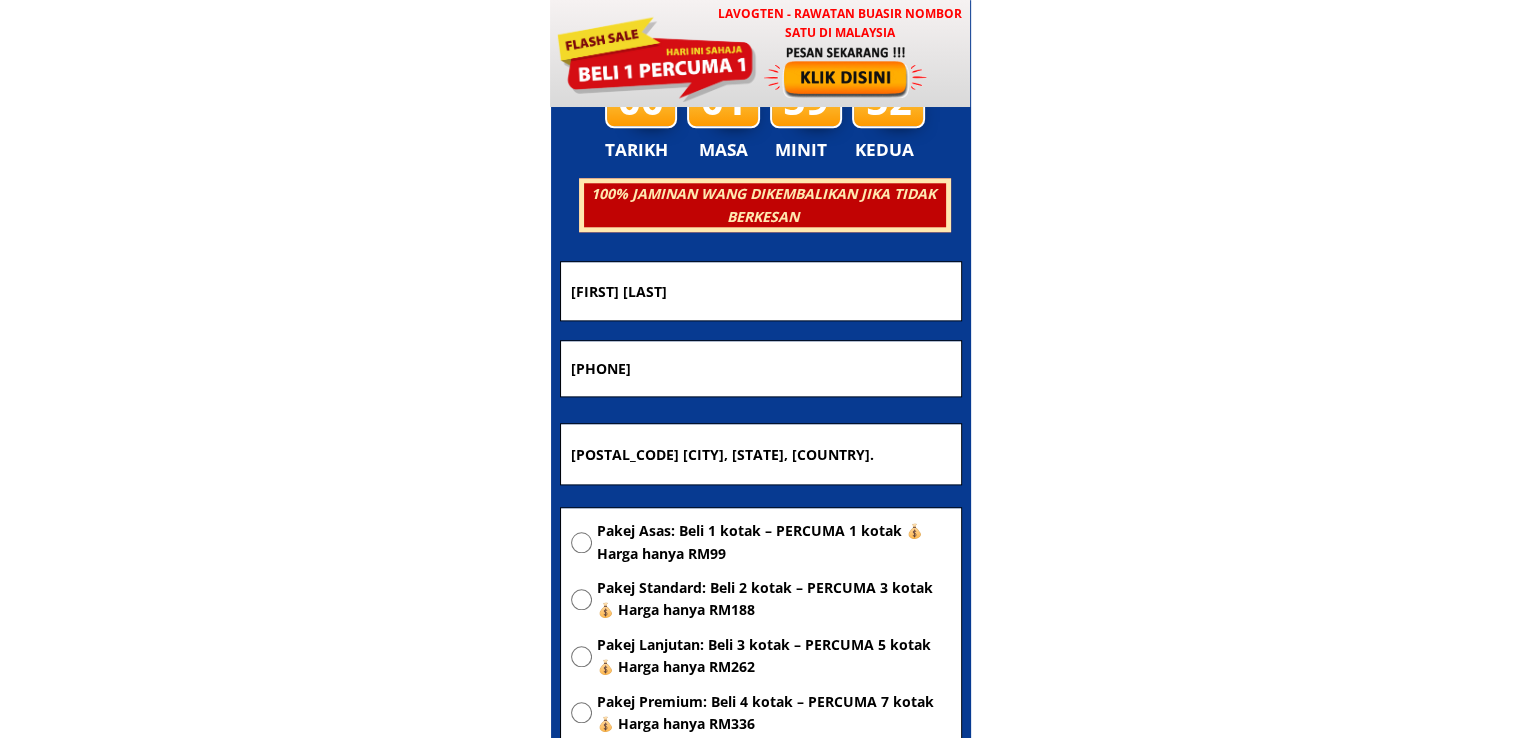 paste on "Rashidah binti Abu" 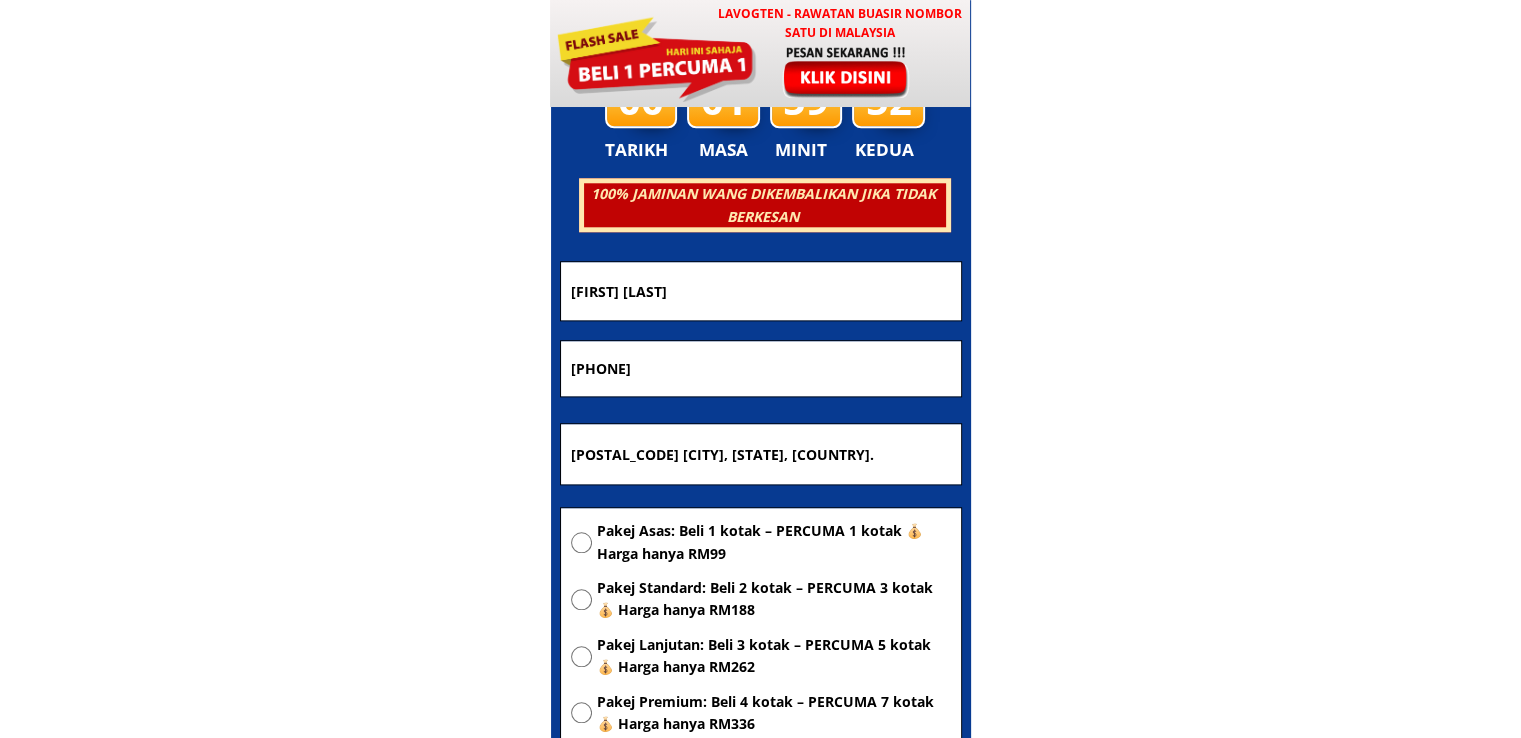 type on "Rashidah binti Abu" 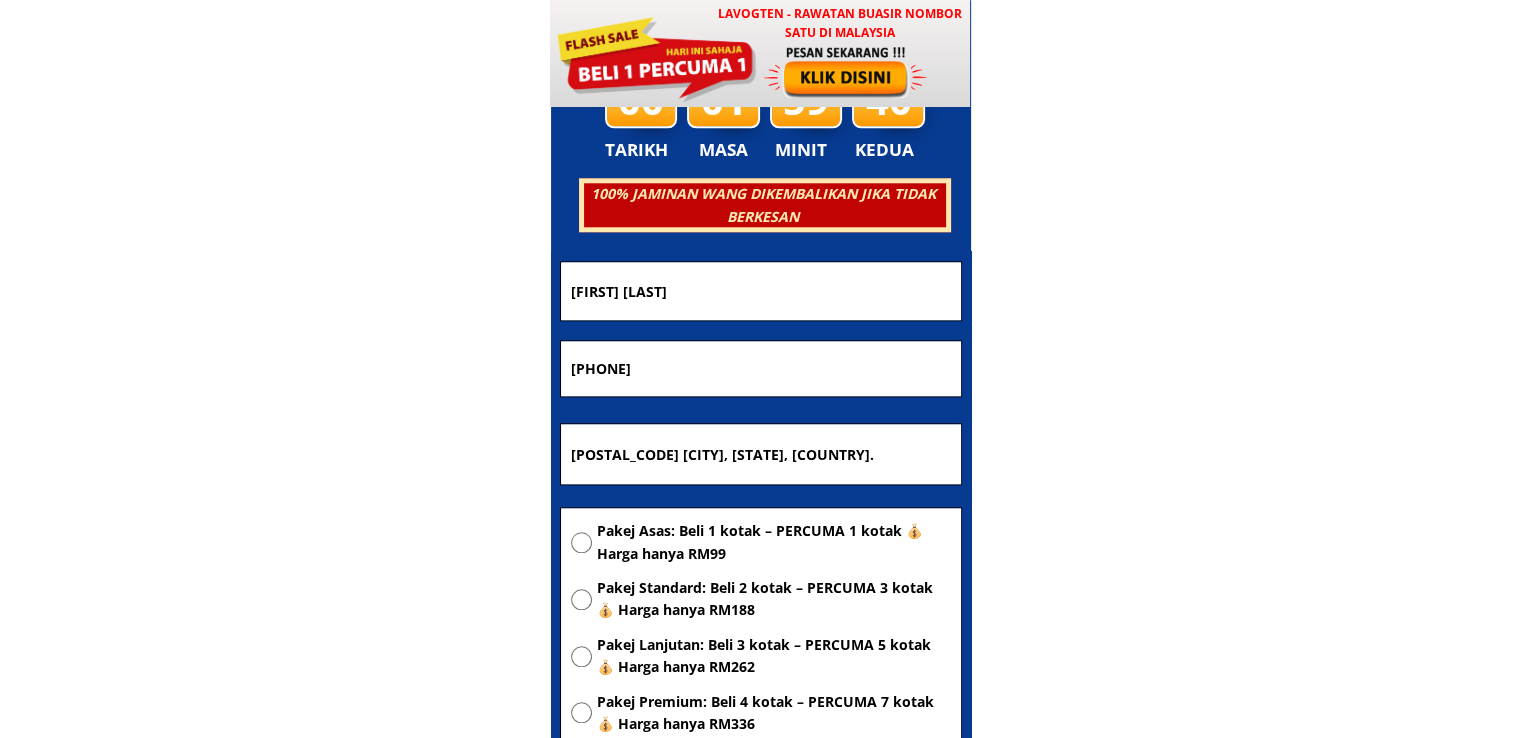 click on "SK KOTA MARUDU 2, BAG BERKUNCI 14, 89108 KOTA MARUDU, SABAH, MALAYSIA." at bounding box center (761, 454) 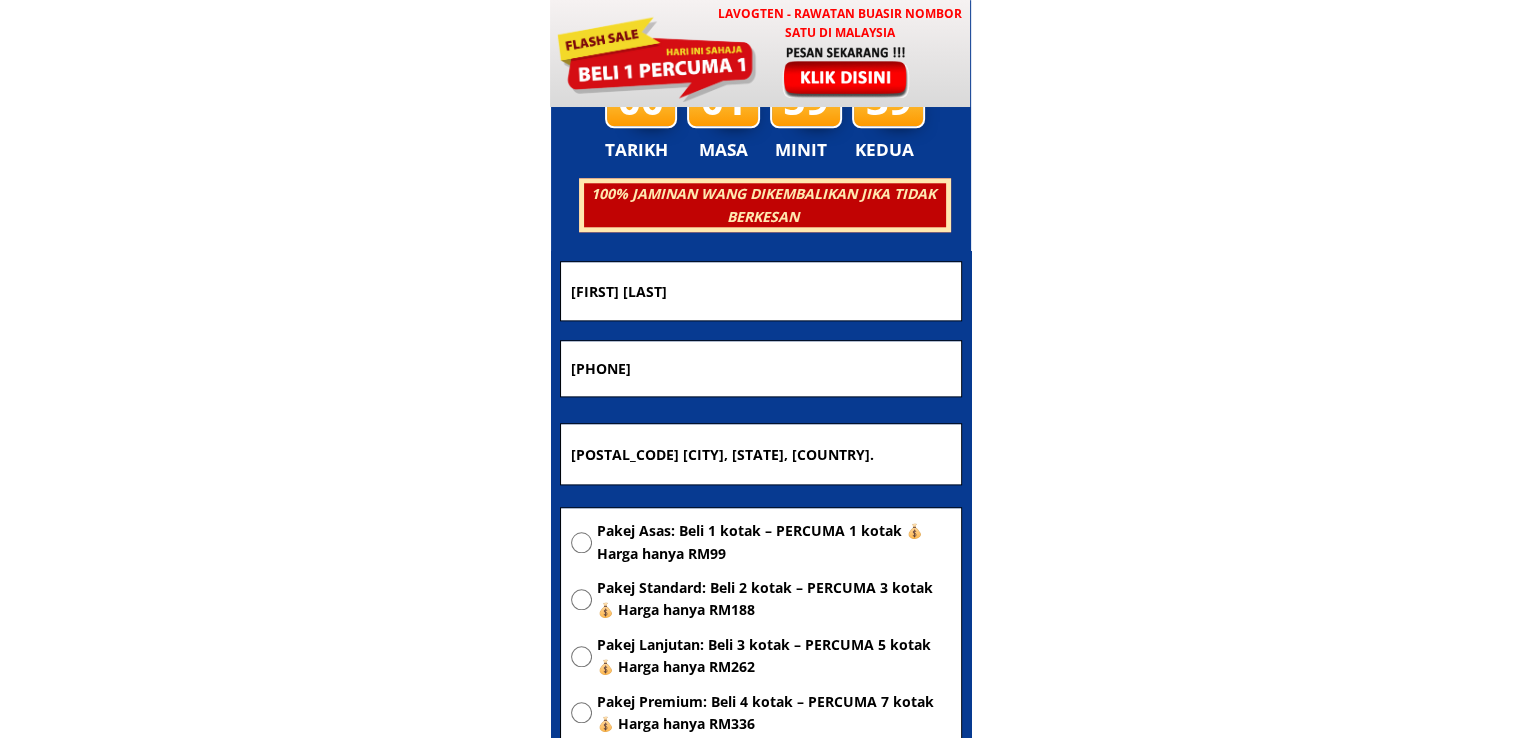 paste on "Lot 272, Bt.20, Jln.Kuala Selangor, 47000 Sg.Buloh, Selangor" 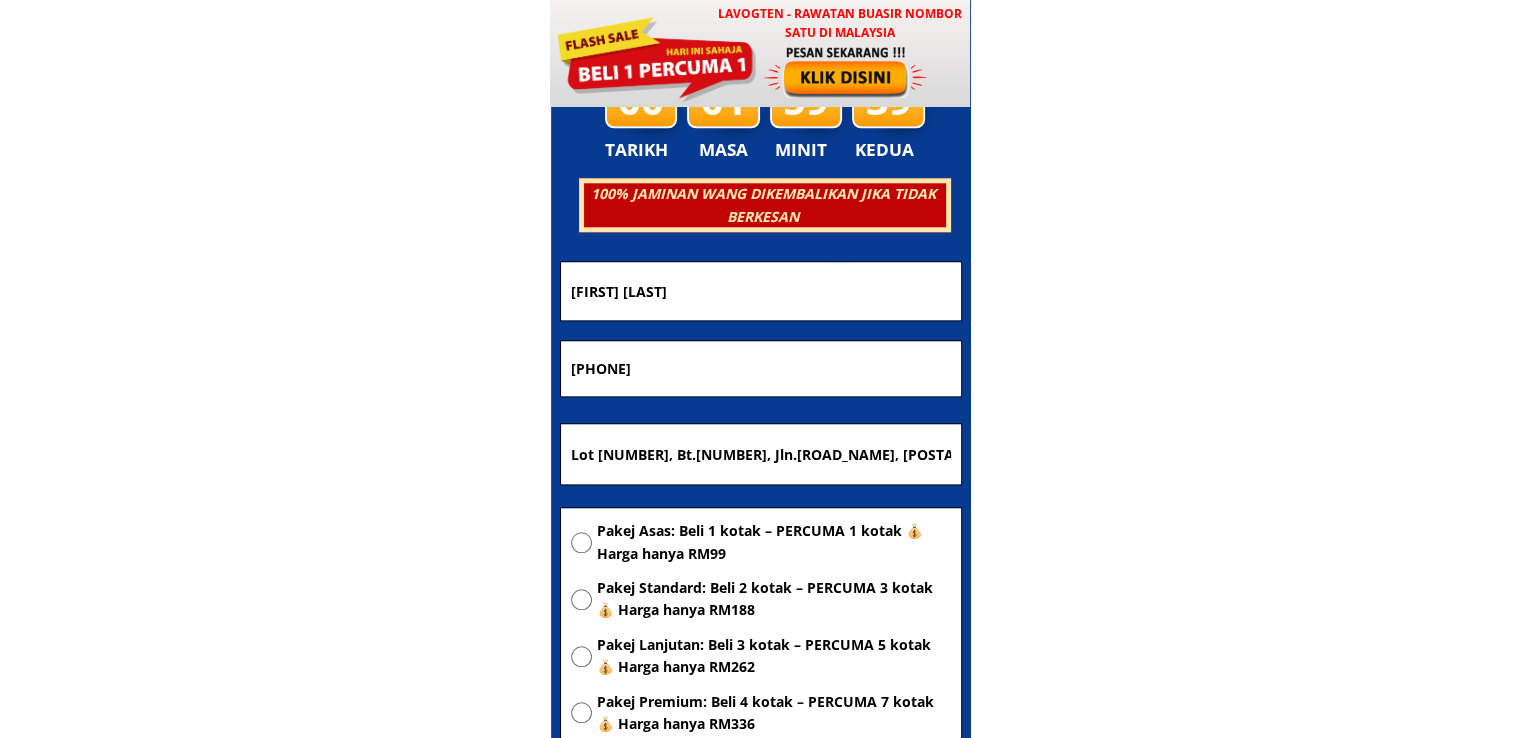 scroll, scrollTop: 0, scrollLeft: 26, axis: horizontal 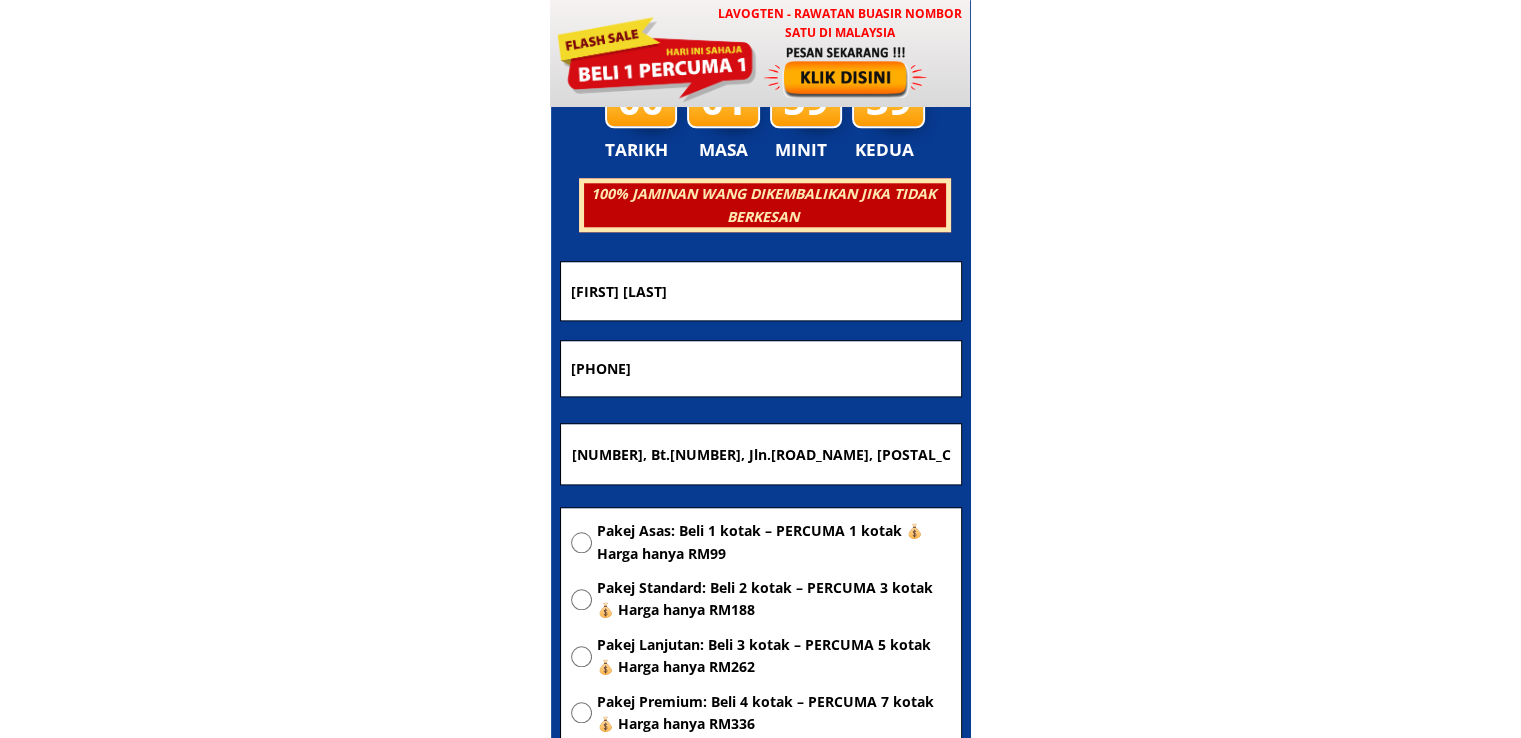 type on "Lot 272, Bt.20, Jln.Kuala Selangor, 47000 Sg.Buloh, Selangor" 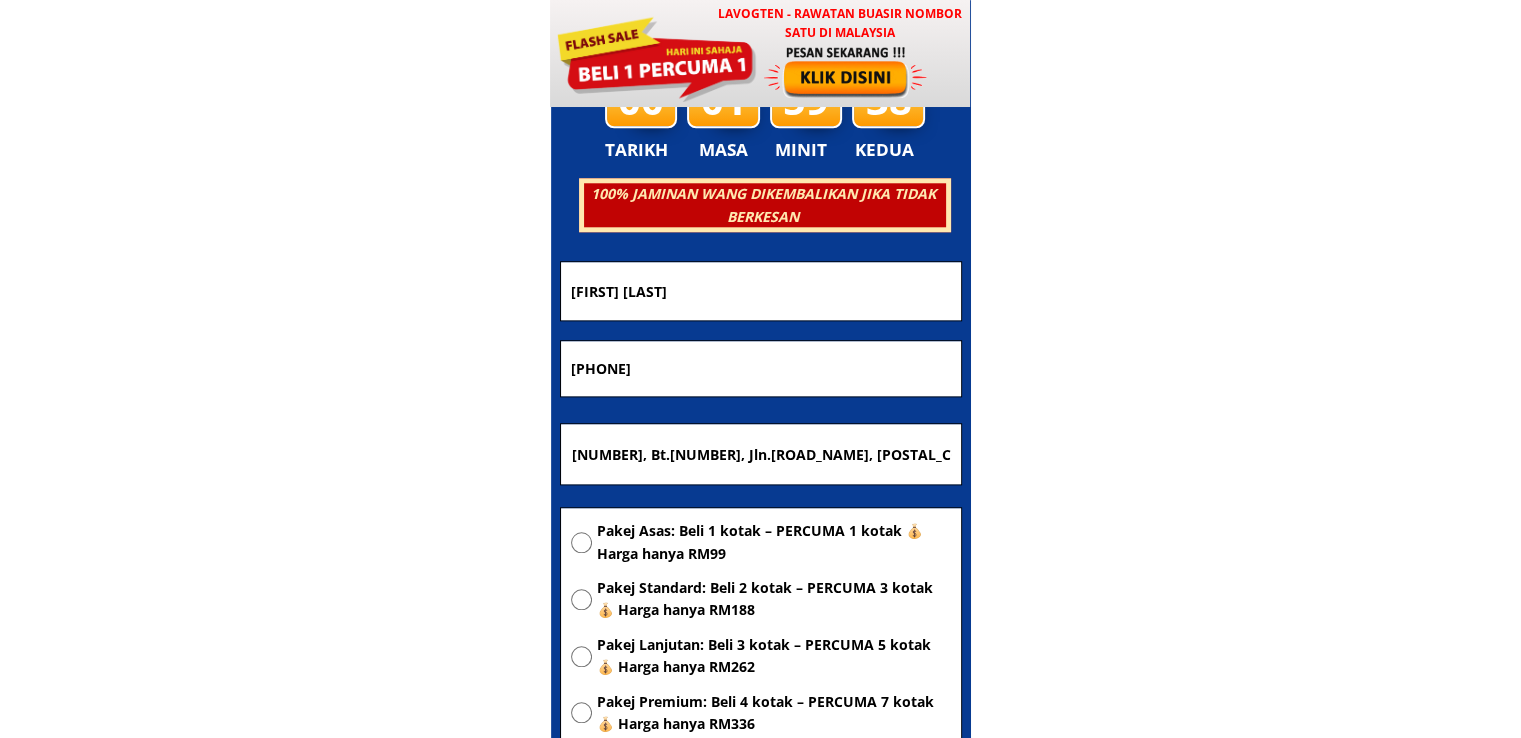 click on "Pakej Asas: Beli 1 kotak – PERCUMA 1 kotak 💰 Harga hanya RM99" at bounding box center [774, 542] 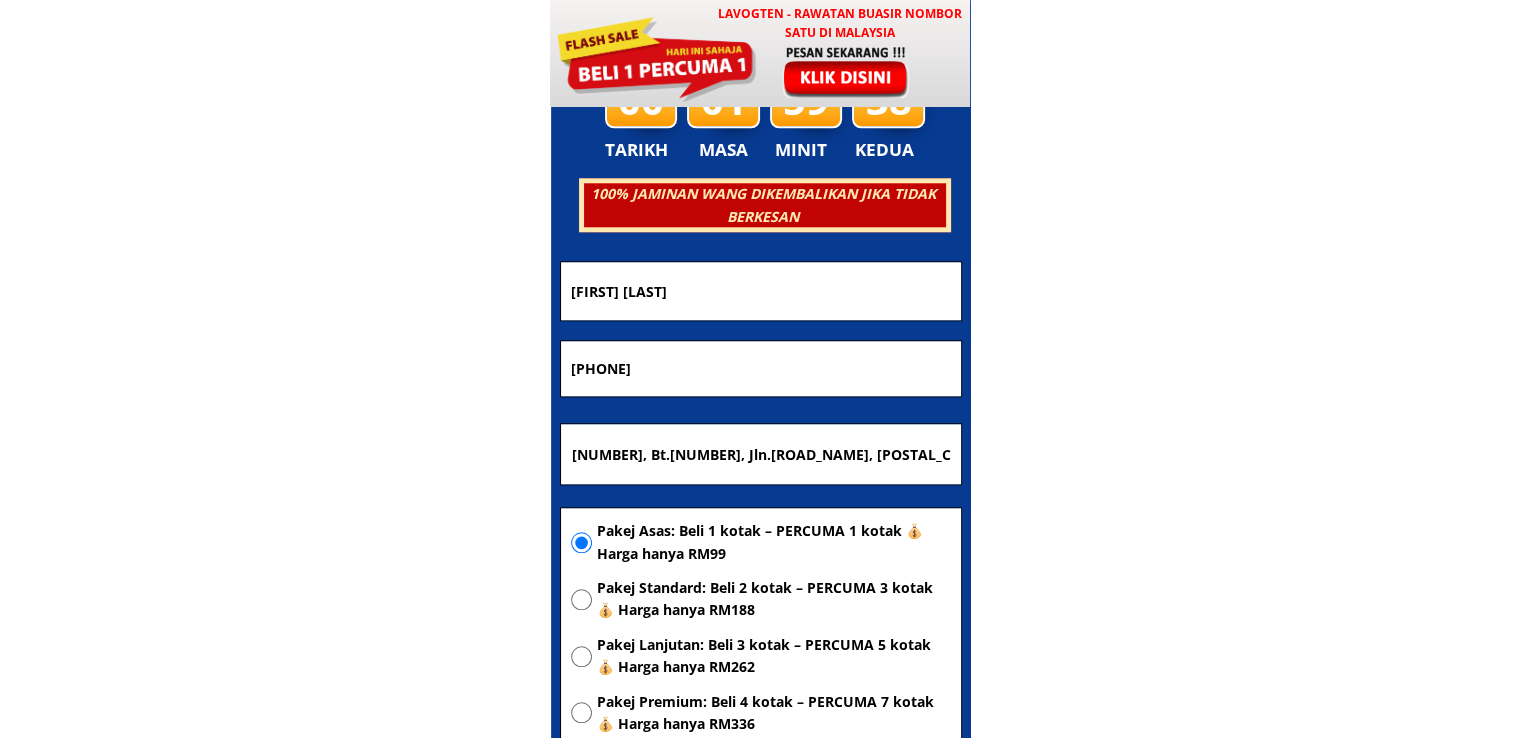 scroll, scrollTop: 0, scrollLeft: 0, axis: both 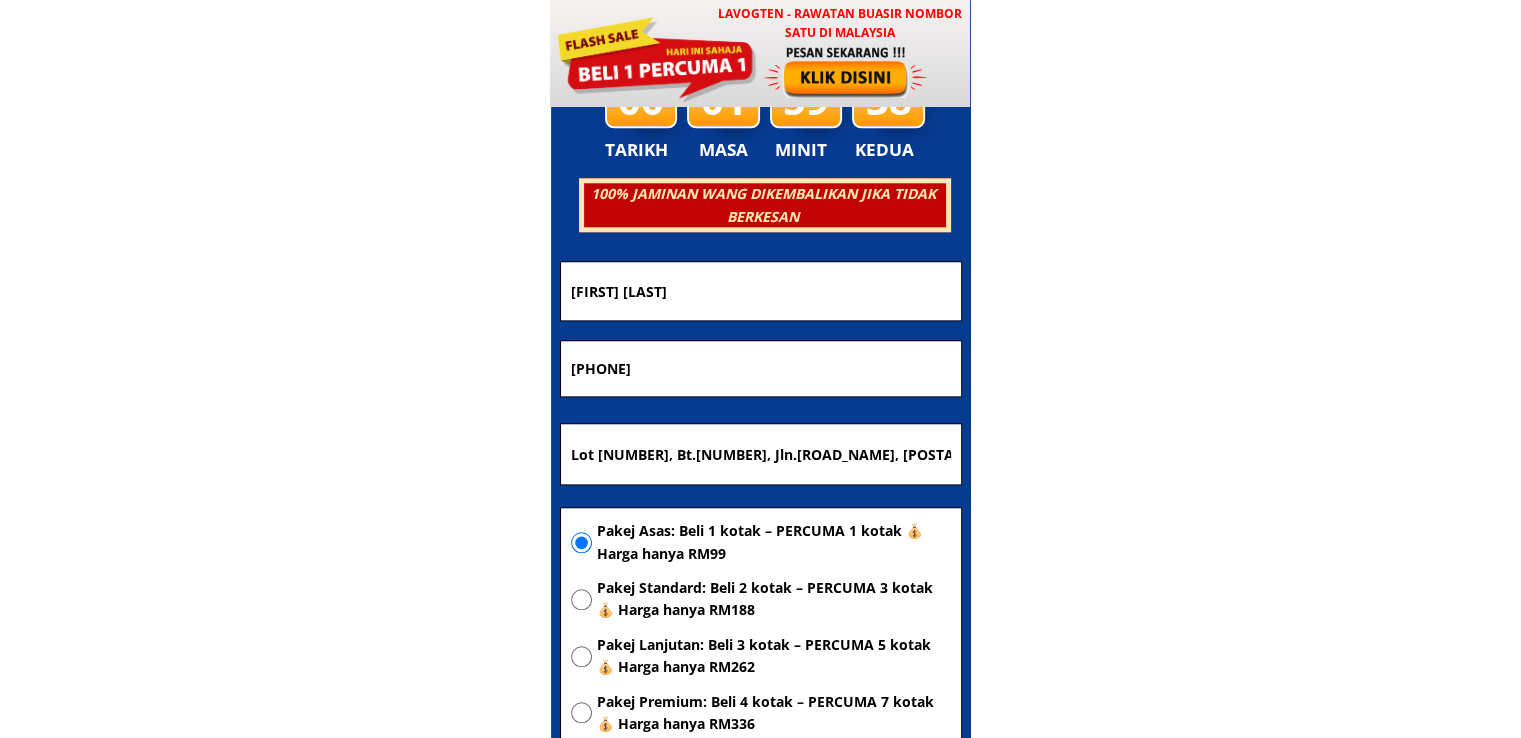 click on "0138082597" at bounding box center (761, 369) 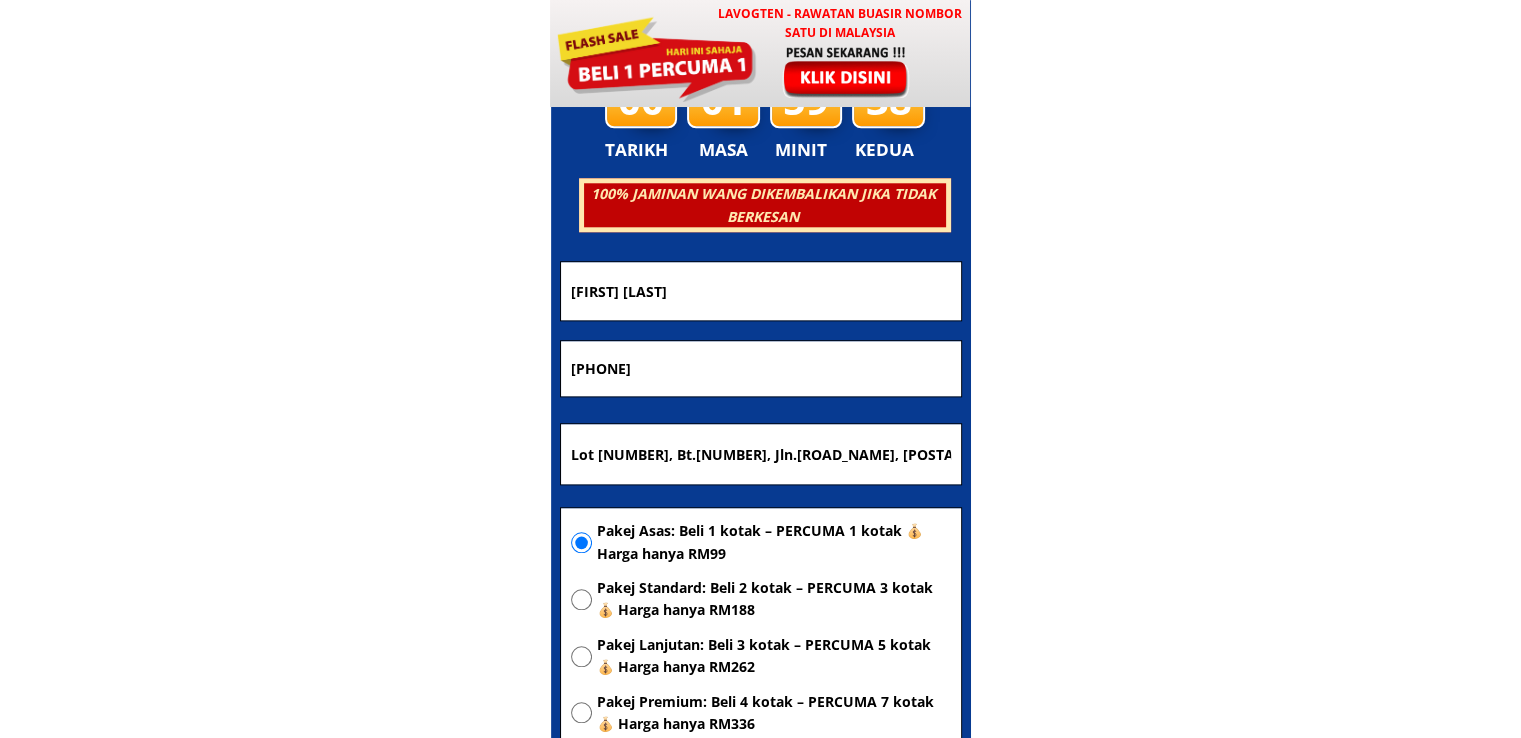 click on "0138082597" at bounding box center (761, 369) 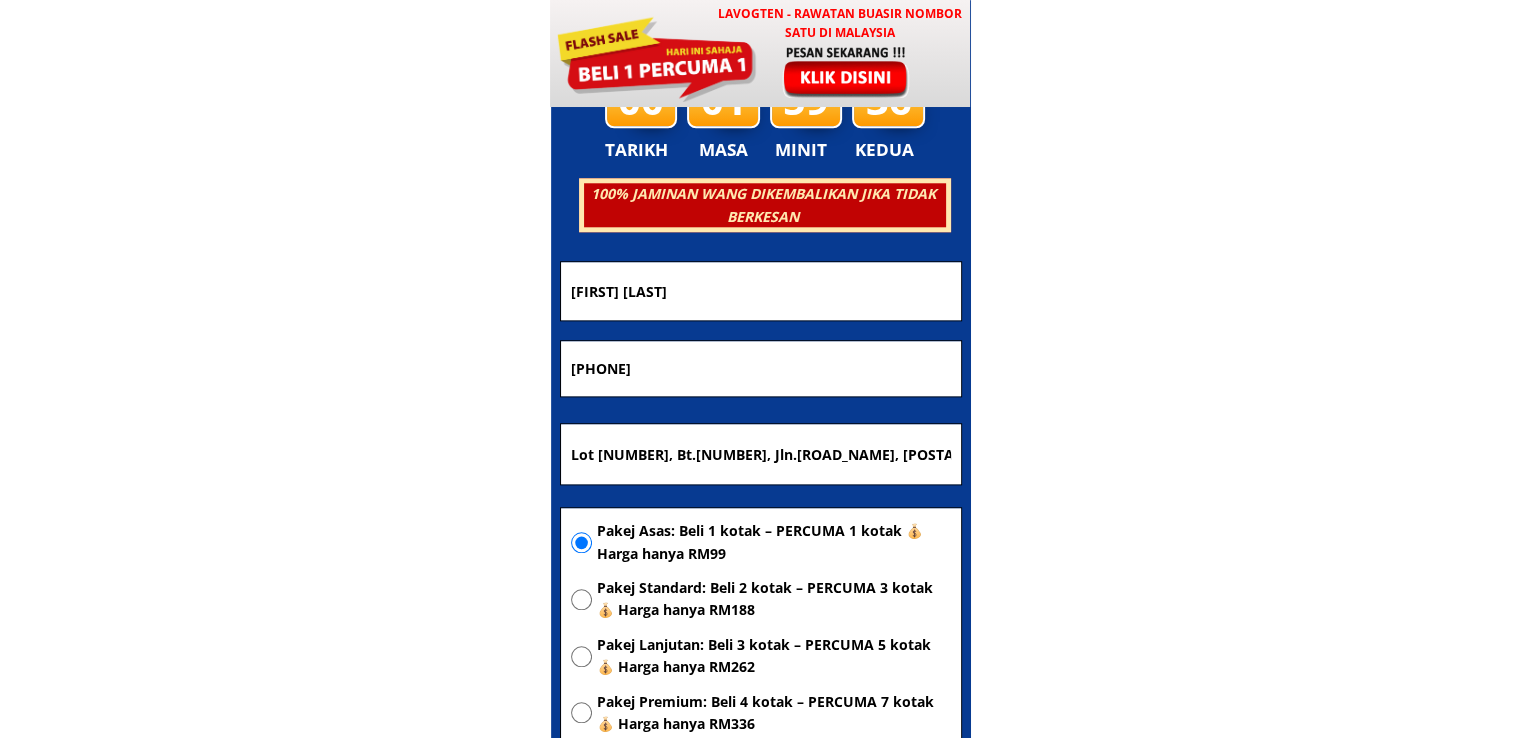 paste on "2295925" 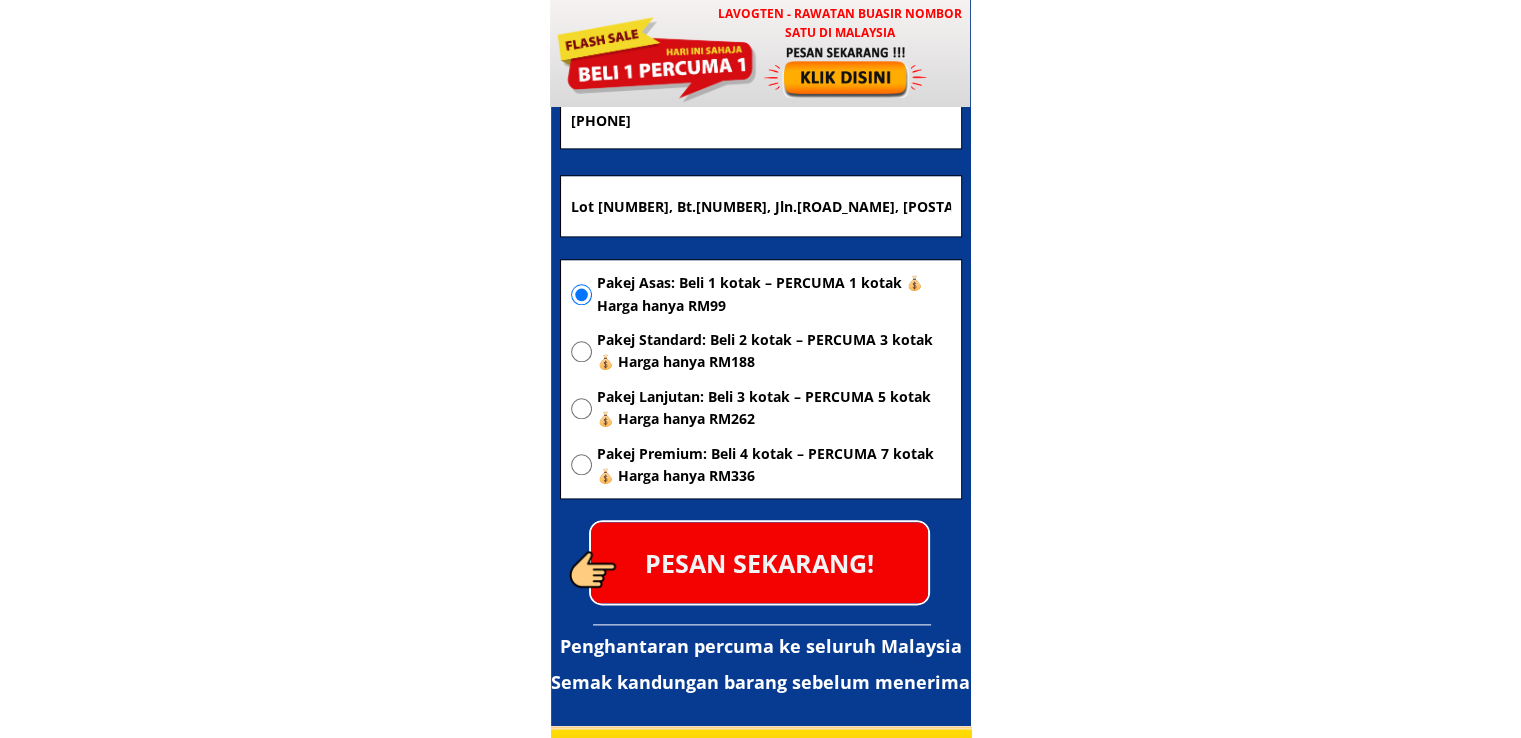scroll, scrollTop: 9942, scrollLeft: 0, axis: vertical 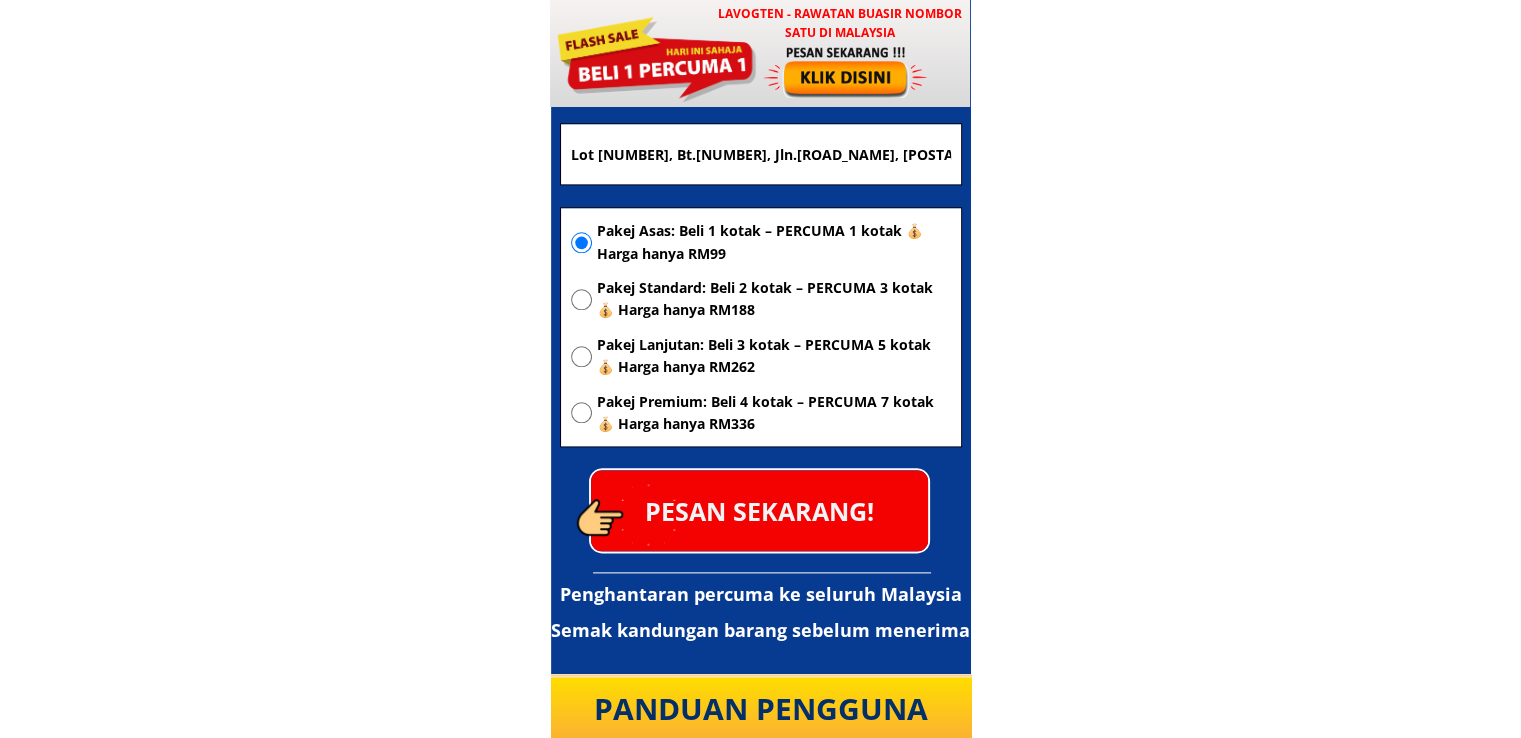 type on "0132295925" 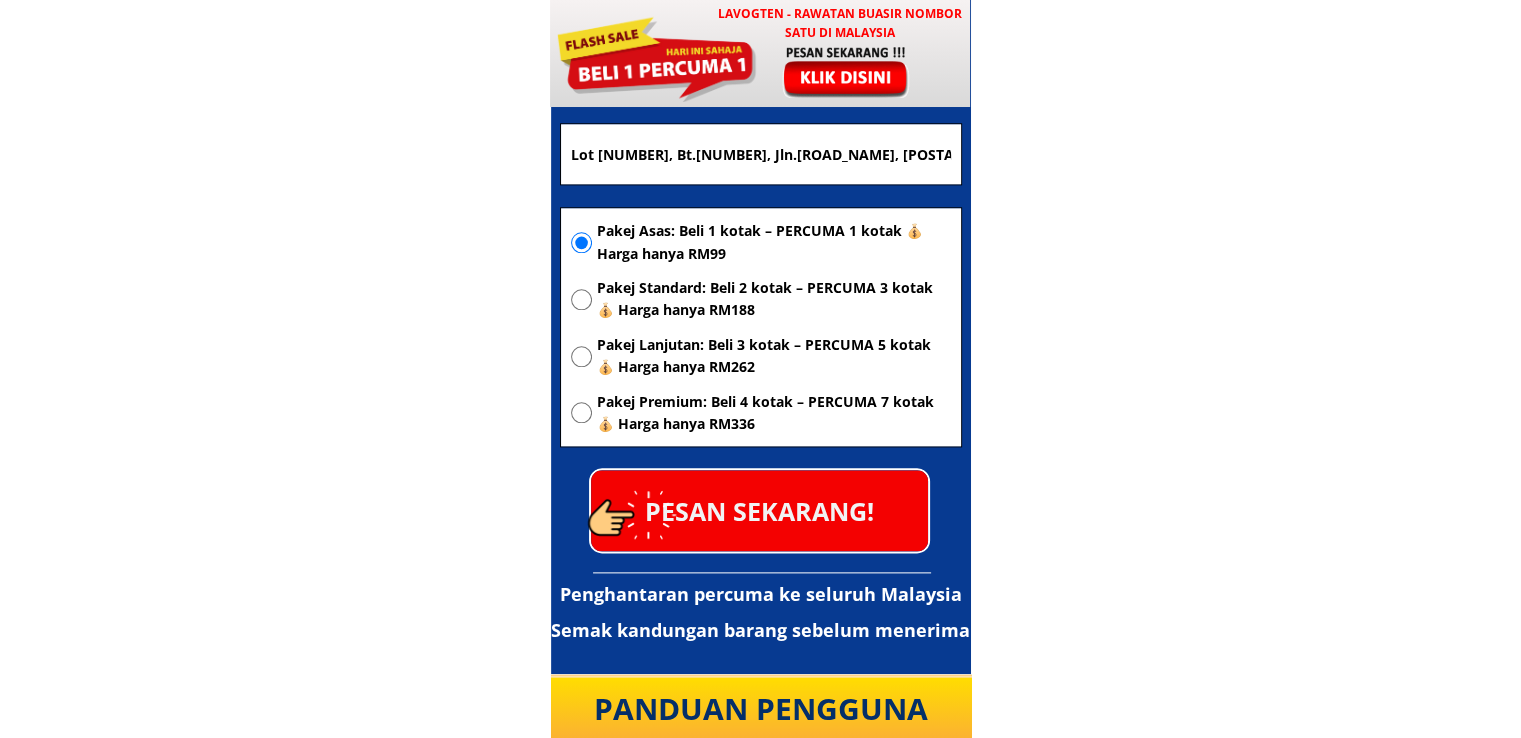 click on "PESAN SEKARANG!" at bounding box center (759, 510) 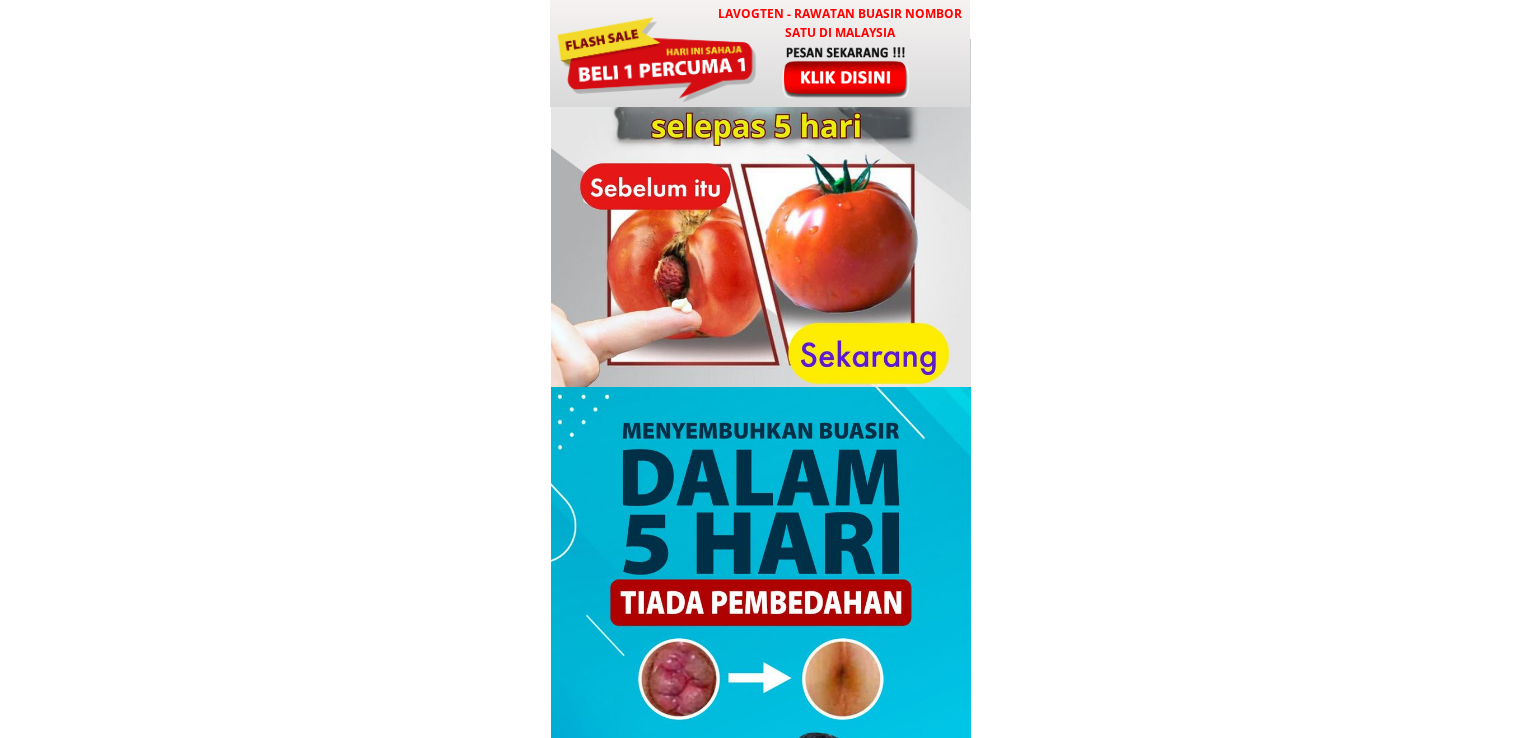 scroll, scrollTop: 0, scrollLeft: 0, axis: both 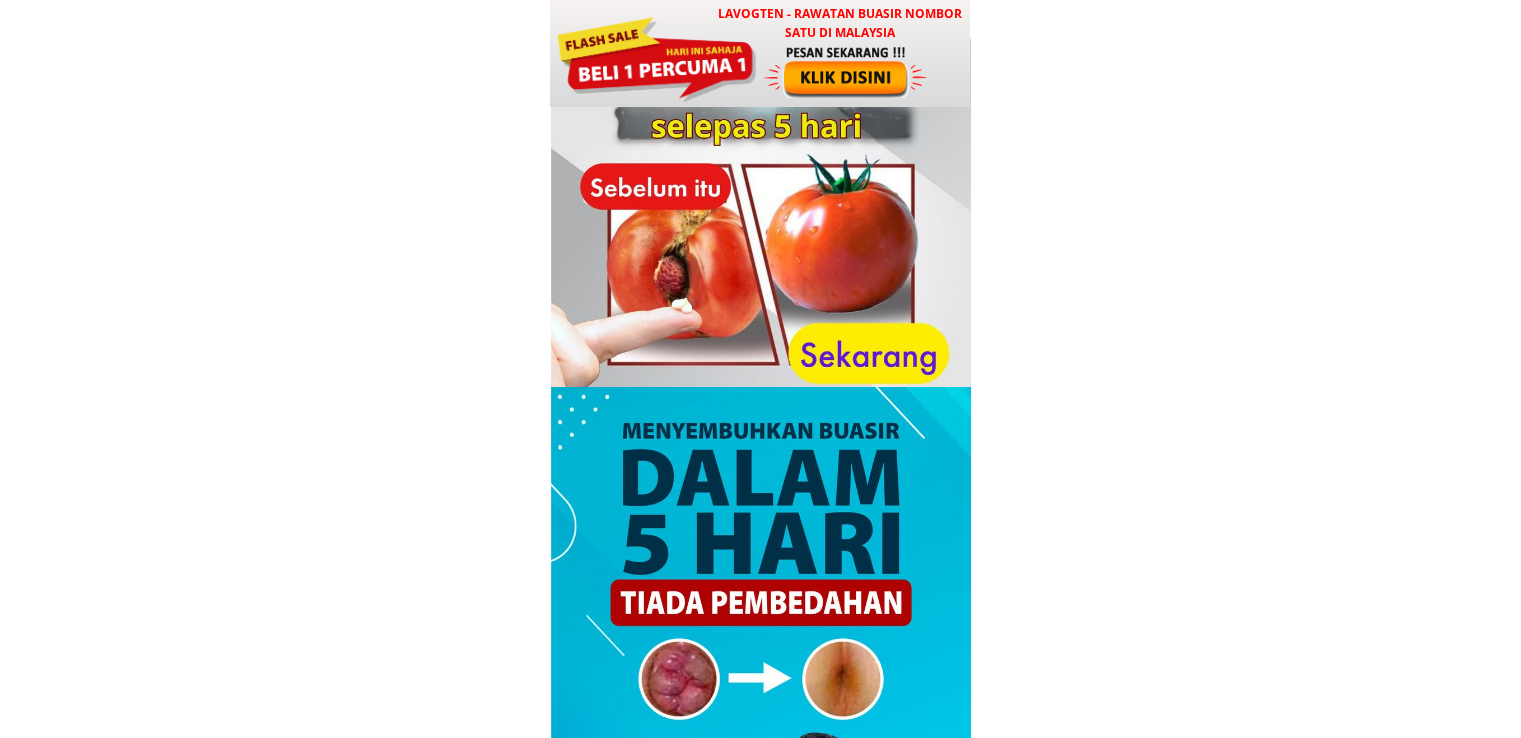 click at bounding box center (656, 57) 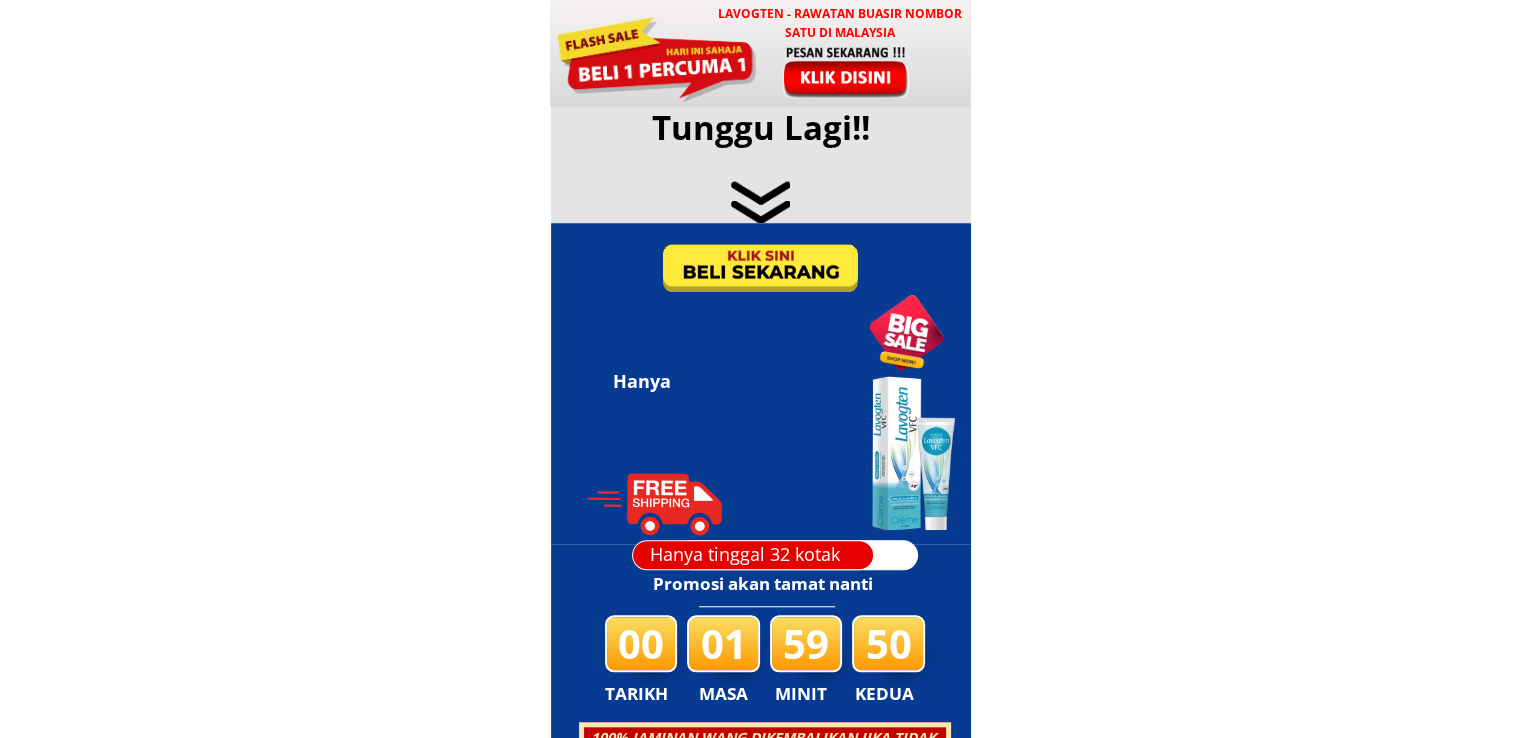 scroll, scrollTop: 9642, scrollLeft: 0, axis: vertical 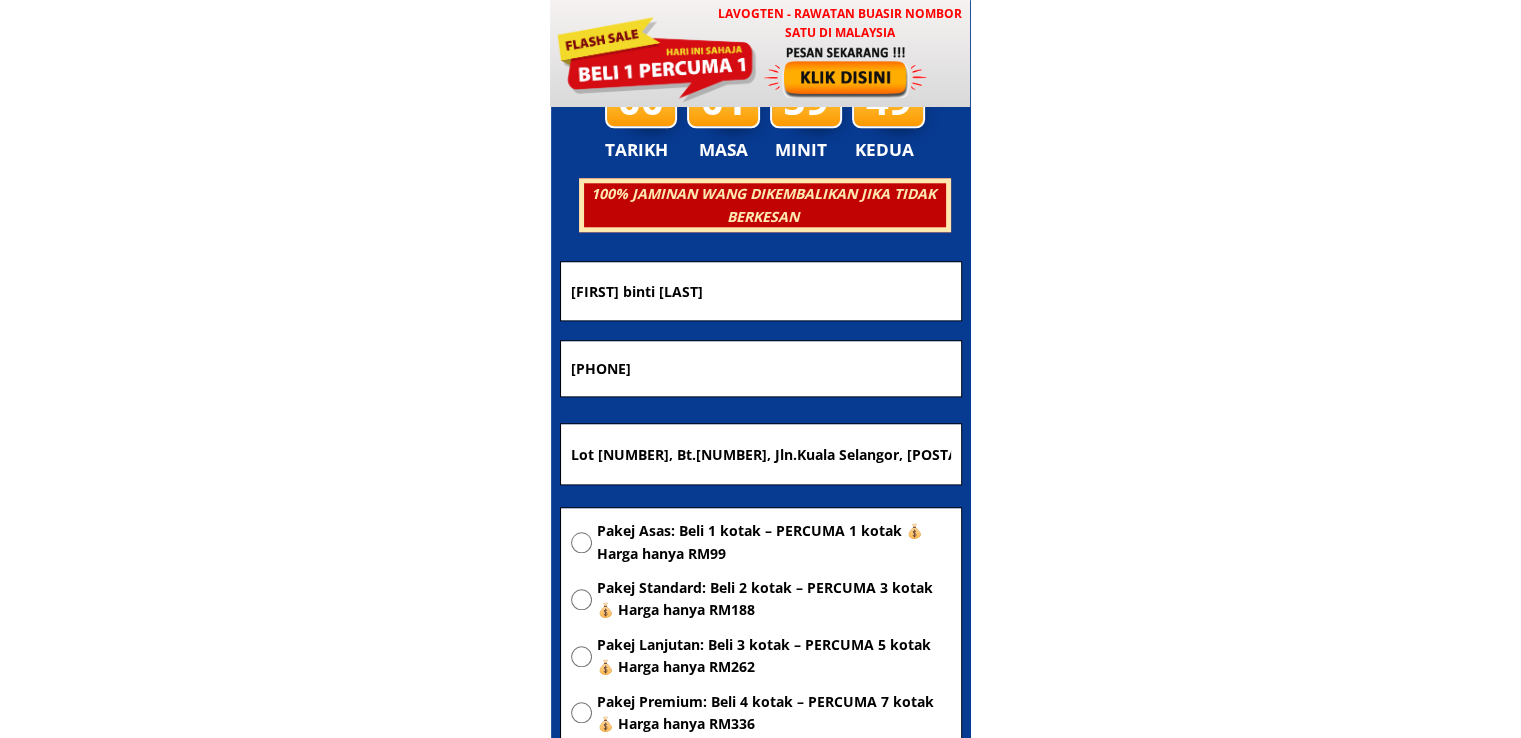 drag, startPoint x: 804, startPoint y: 273, endPoint x: 145, endPoint y: 243, distance: 659.6825 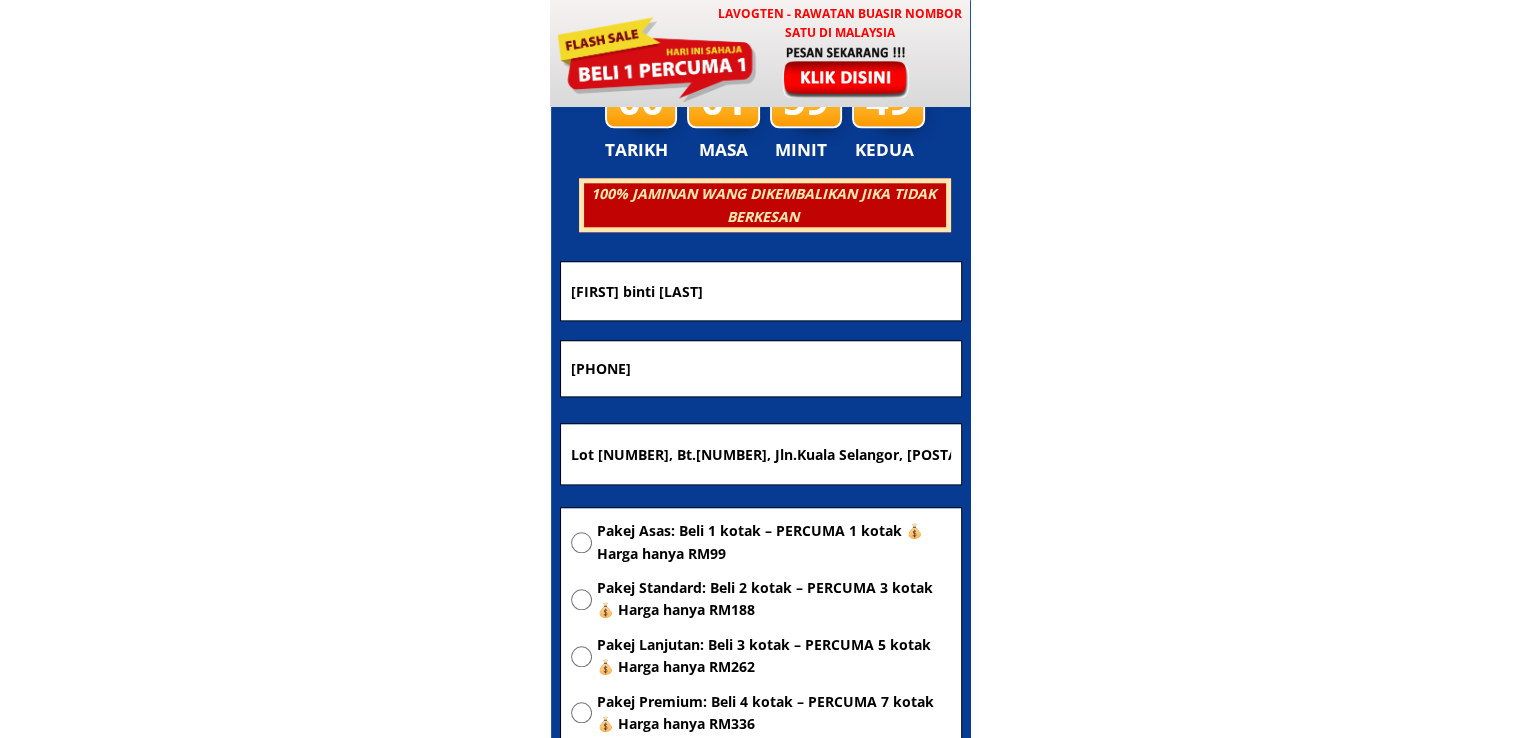 click on "LAVOGTEN - Rawatan Buasir Nombor Satu di Malaysia Dengarkan pengalaman hebat pelanggan Lavogten! Selepas menggunakan Lavogten, buasir saya telah sembuh sepenuhnya.  Saya tidak lagi perlu menahan ketidakselesaan dan kesakitan setiap kali membuang air besar.   Hidup saya kini menjadi lebih baik.    Sungguh bersyukur kepada Allah, kerana akhirnya saya menemui kaedah rawatan tanpa perlu risau tentang pembedahan. Encik Mat, 50 tahun, dari Johor Bahru Lavogten Telah Menjalani Ujian Klinikal Di Makmal Bertauliah Bagi Memastikan Tiada Bahan Terlarang. Insyaallah Selamat Diamalkan Tanpa Kesan Sampingan Ambil Tindakan Segera  Dan Bebaskan Diri Anda  Dari Belenggu Kesihatan.. Semoga Tindakan Yang Anda Ambil Harini Akan Menjadi  Titik Permulaan Untuk Kesembuhan Anda! Jadi Jangan  Tunggu Lagi!! RM99/2 kotak Hanya
RM99/Sekotak Penghantaran percuma ke seluruh Malaysia
Semak kandungan barang sebelum menerima Hanya tinggal 32 kotak  Promosi akan tamat nanti 00 01 59 49 TARIKH MASA MINIT KEDUA PESAN SEKARANG! ☀️" at bounding box center [760, 573] 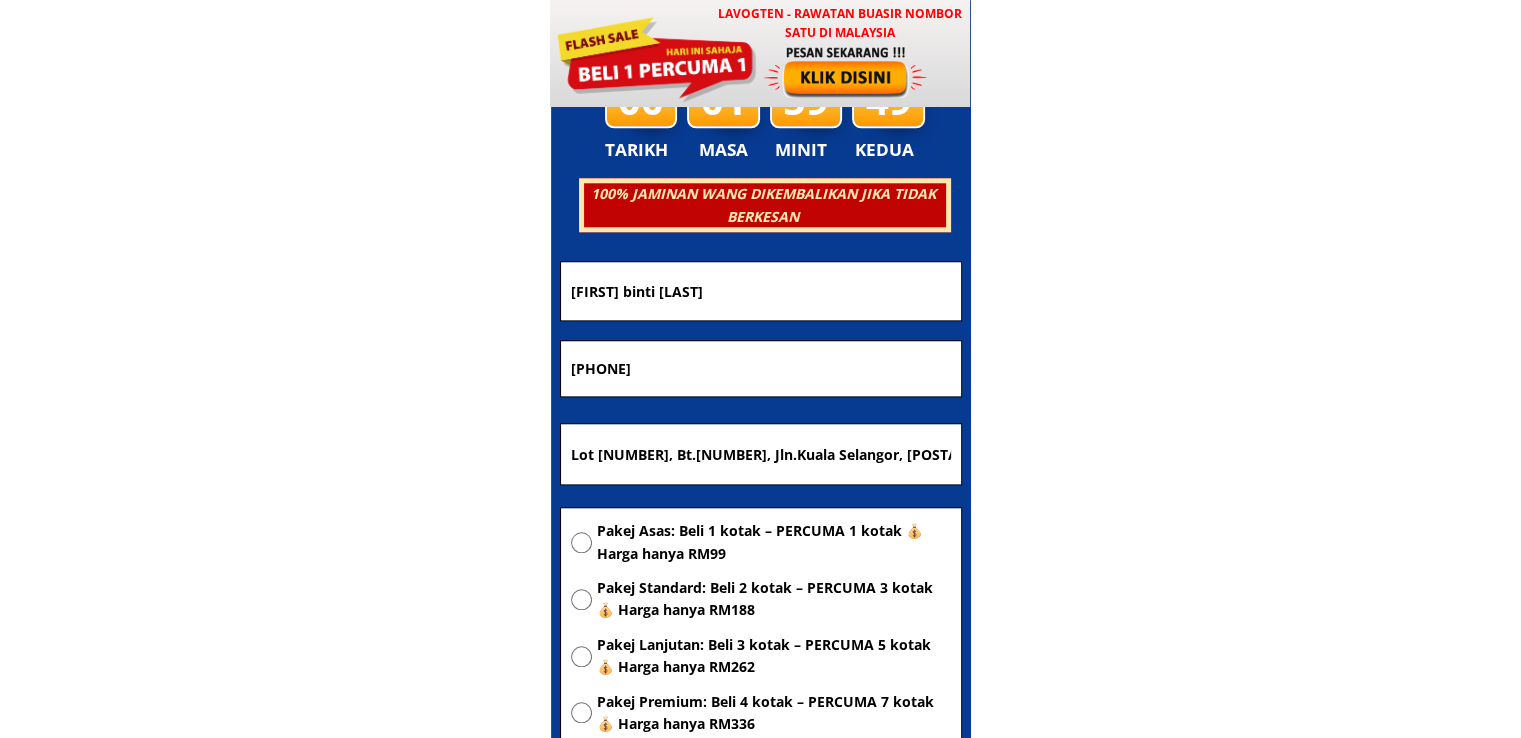 paste on "[FIRST] [LAST]" 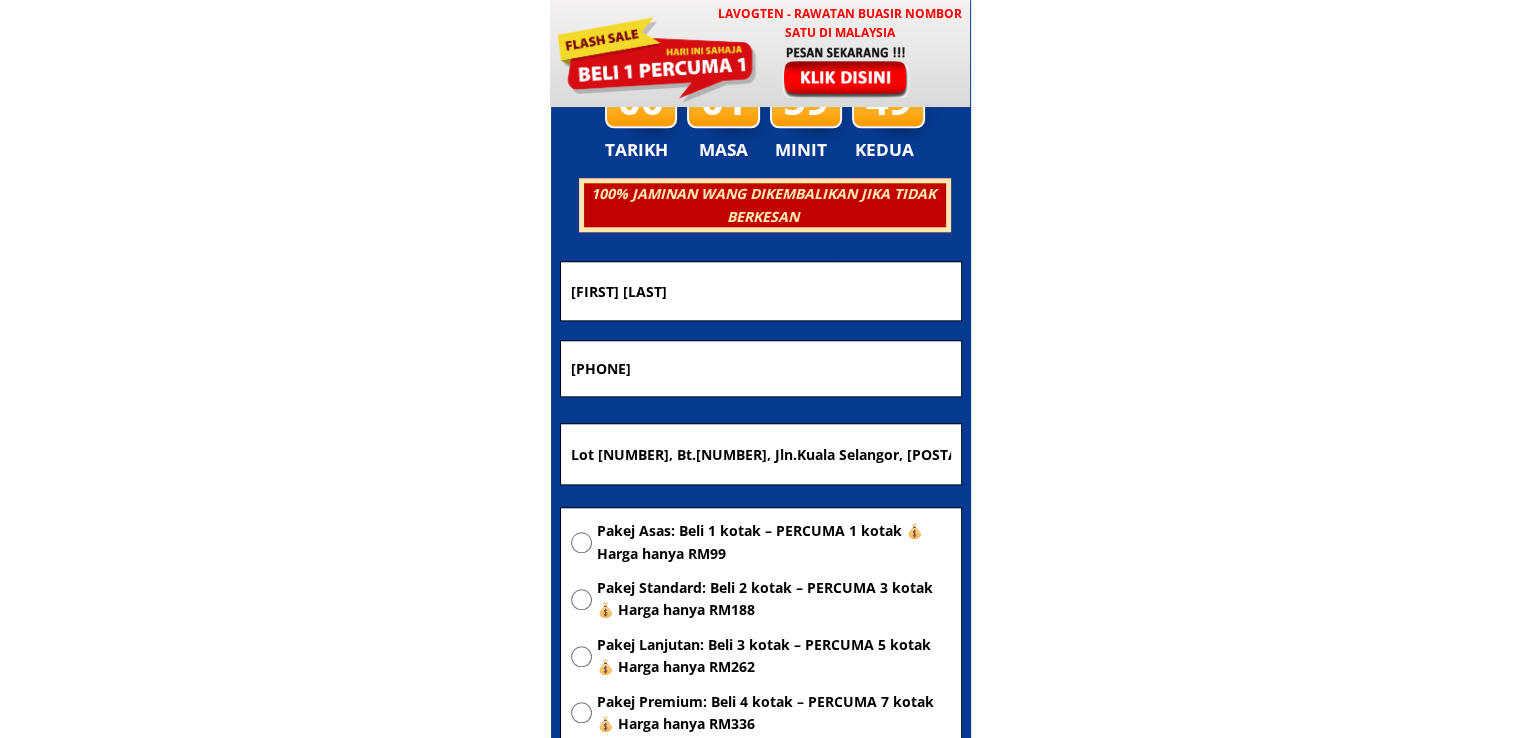 type on "[FIRST] [LAST]" 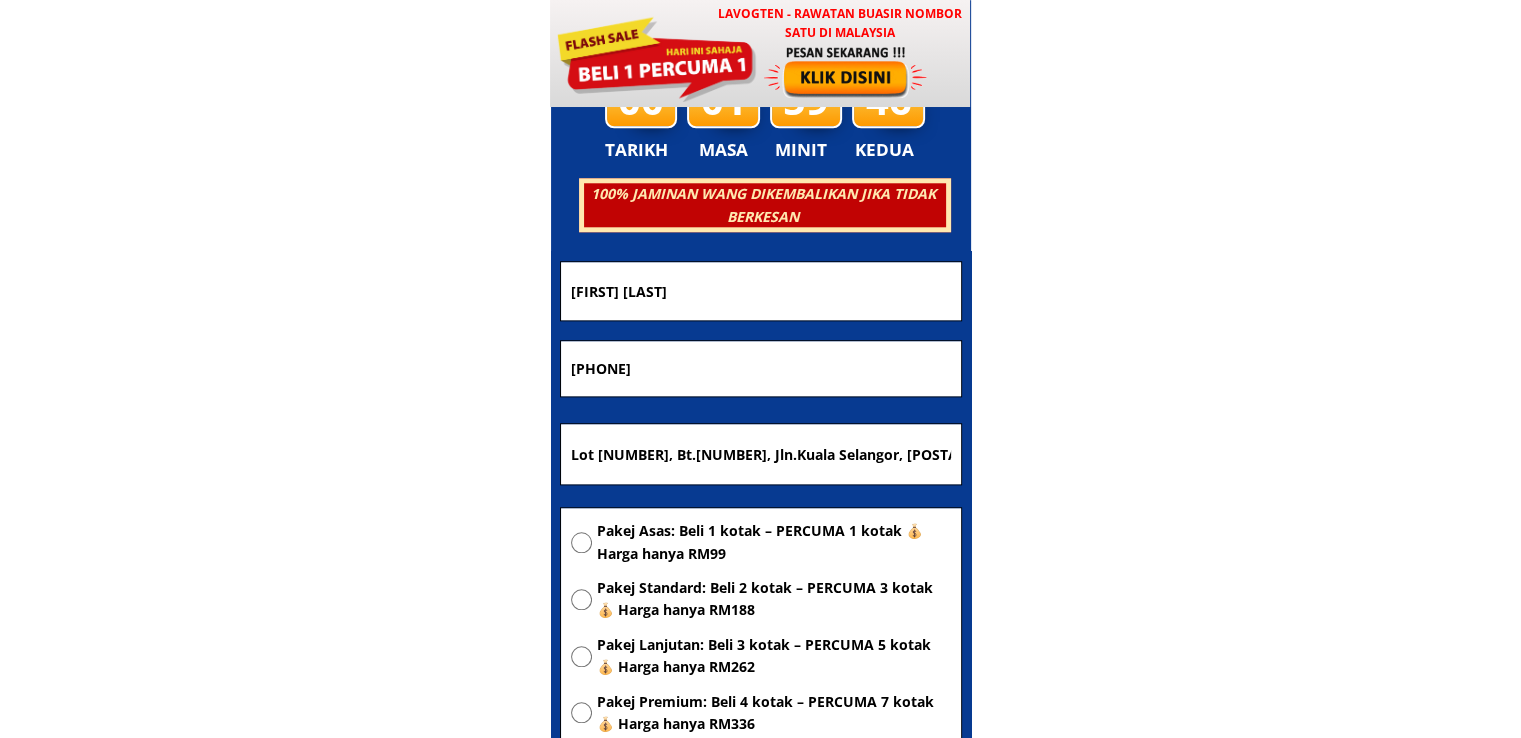 click on "0132295925" at bounding box center (761, 369) 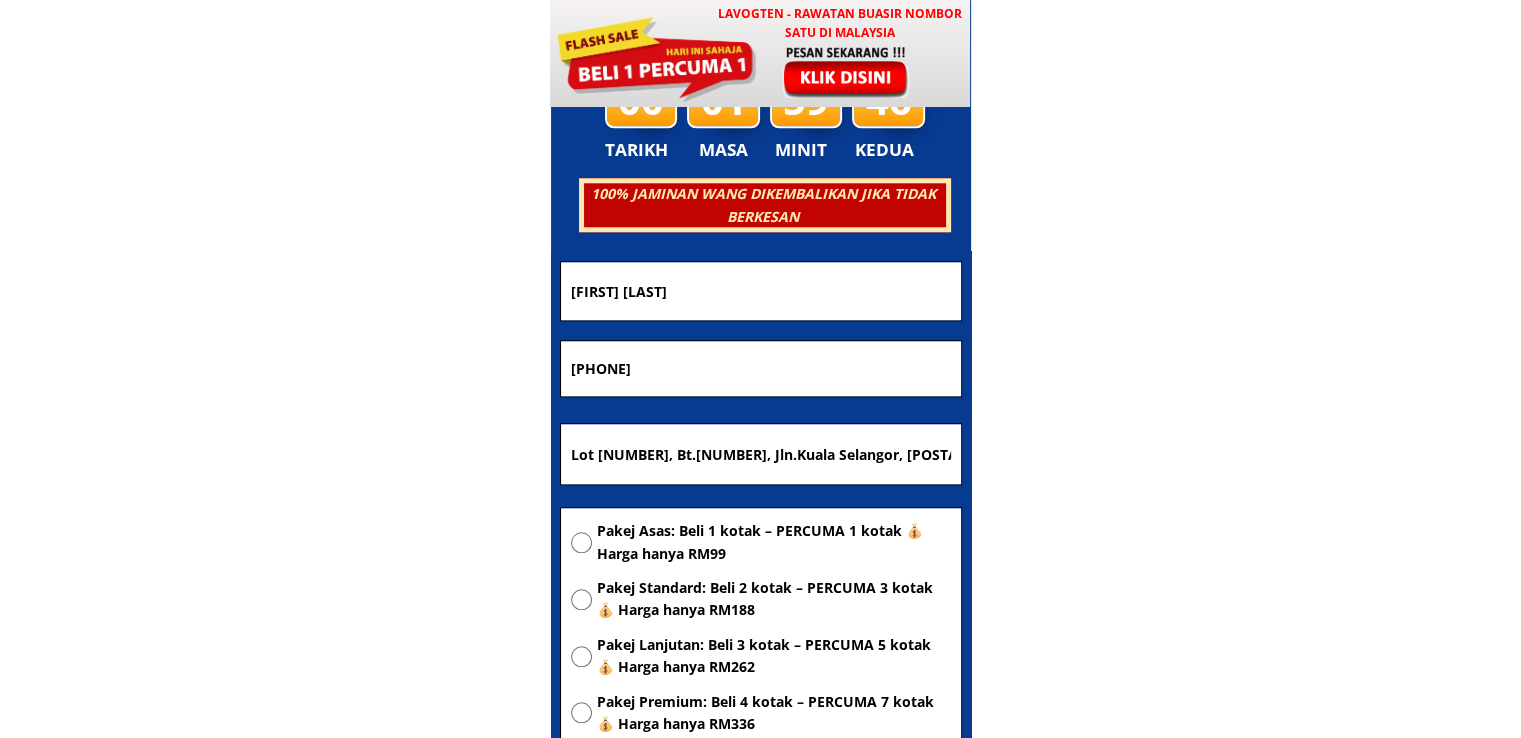 click on "0132295925" at bounding box center (761, 369) 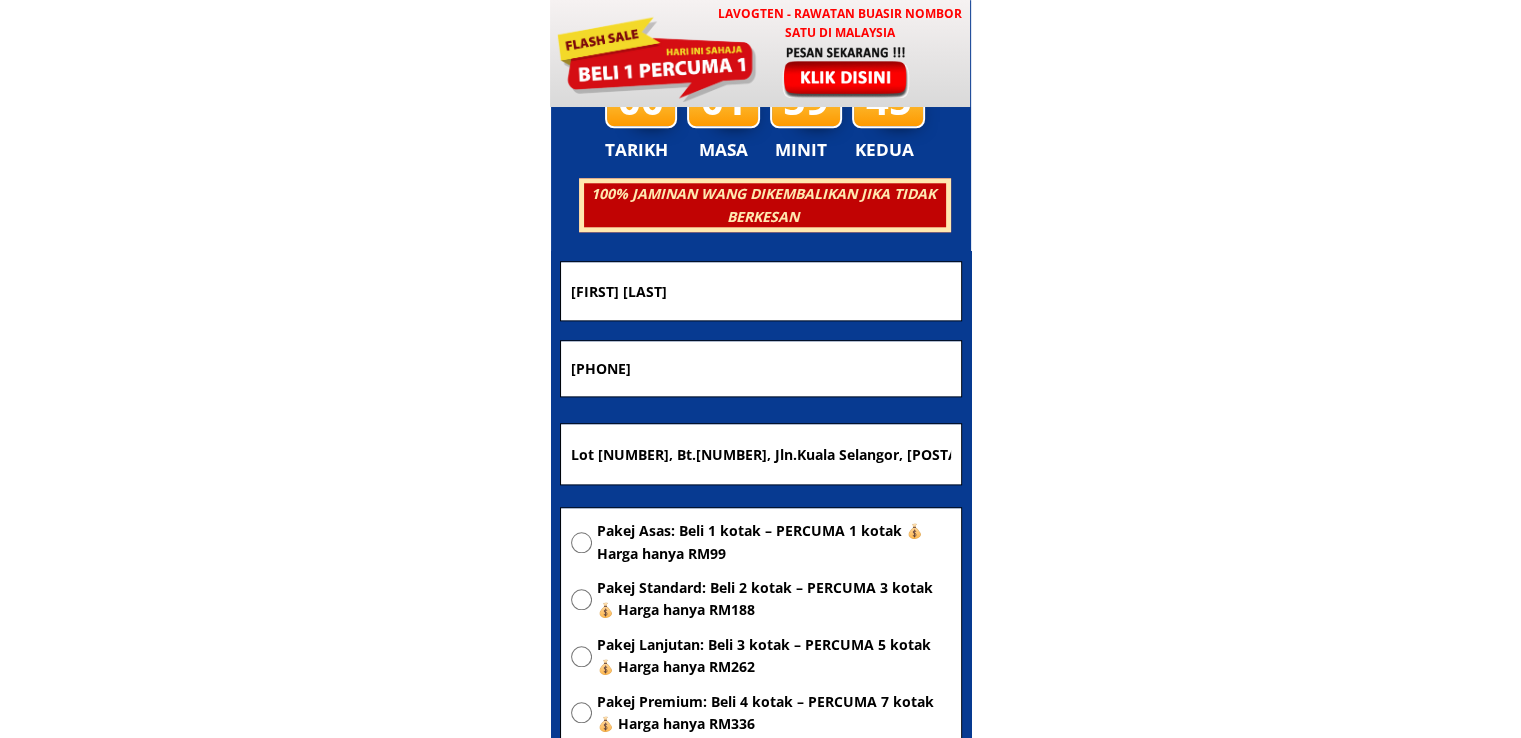 paste on "[PHONE]" 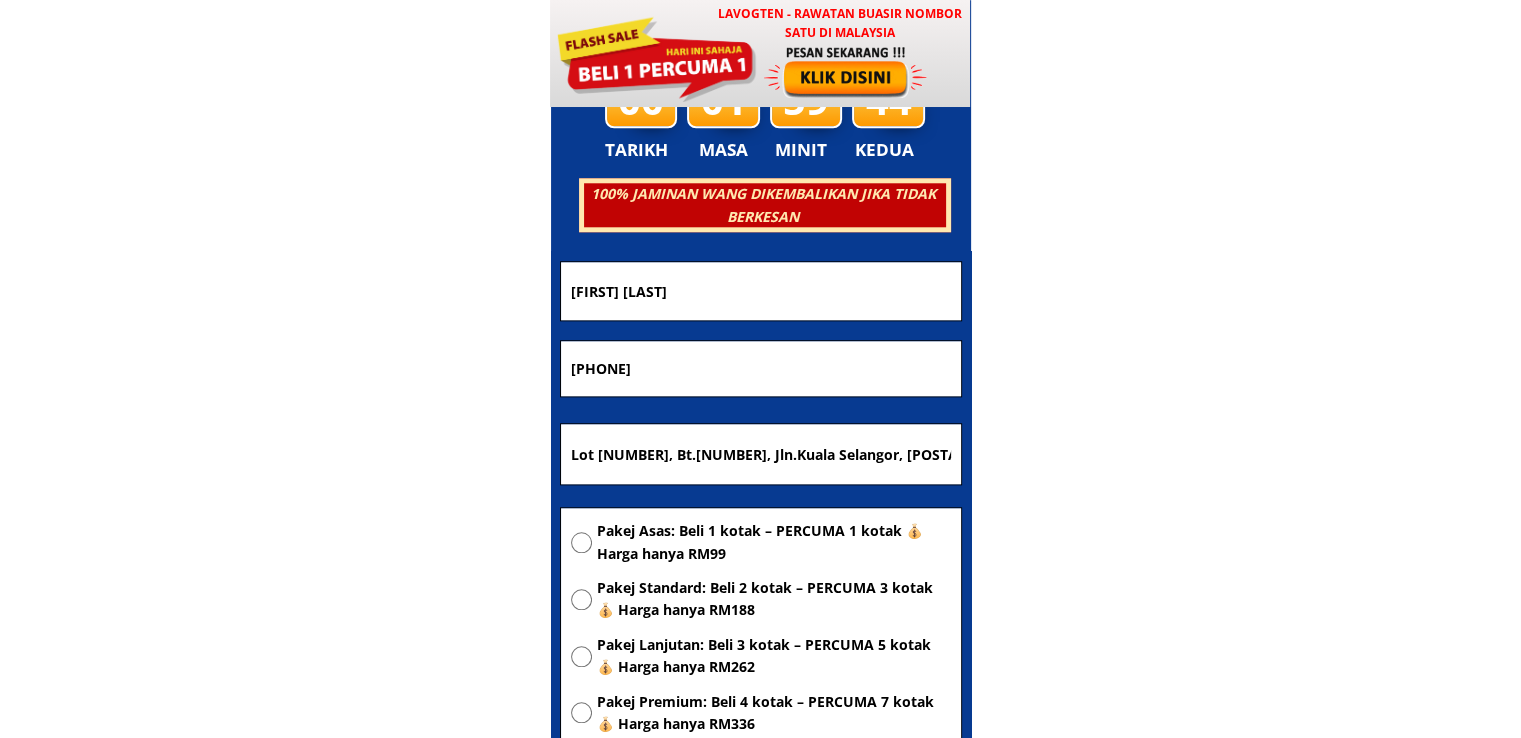 type on "[PHONE]" 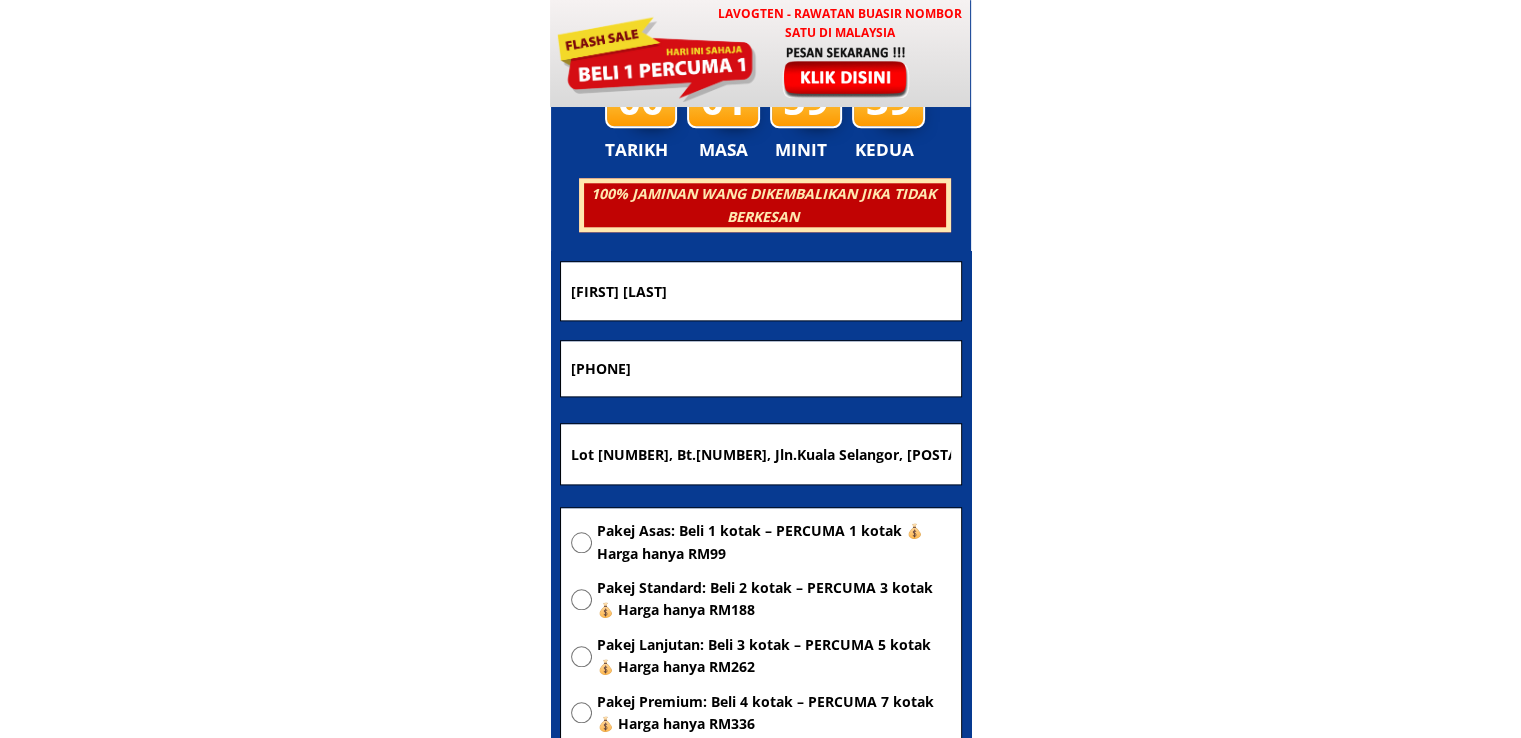 click on "Lot 272, Bt.20, Jln.Kuala Selangor, 47000 Sg.Buloh, Selangor" at bounding box center (761, 454) 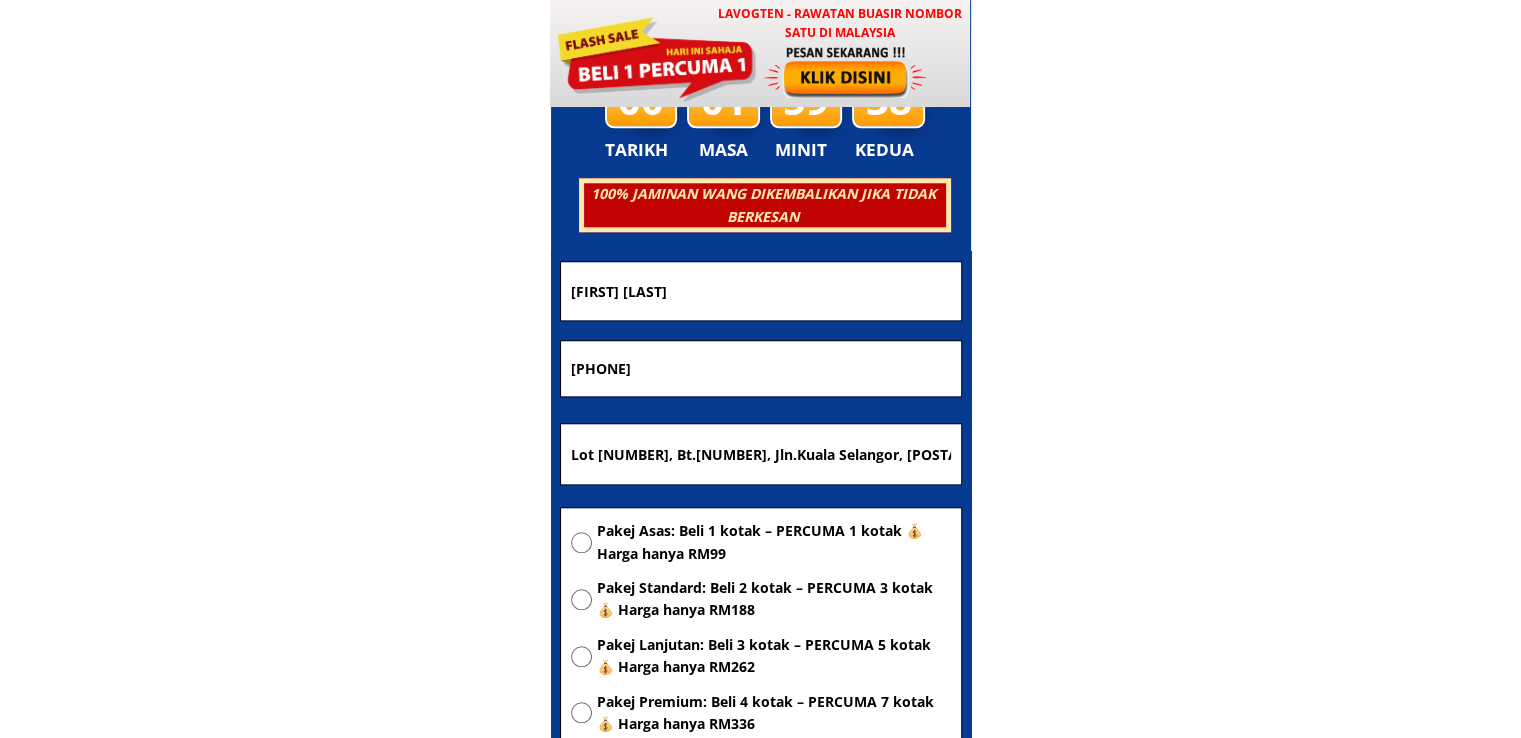 paste on "[CITY]" 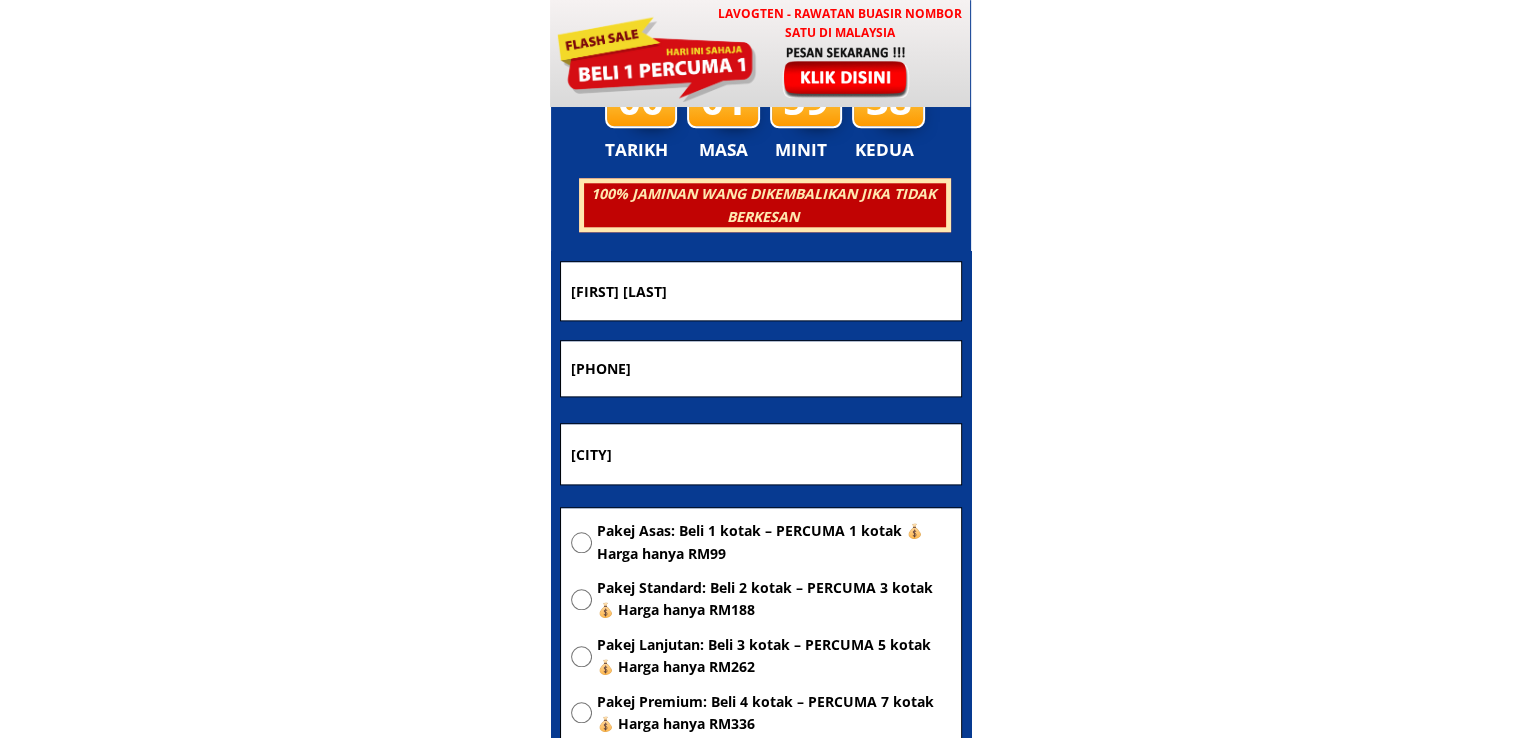 type on "[CITY]" 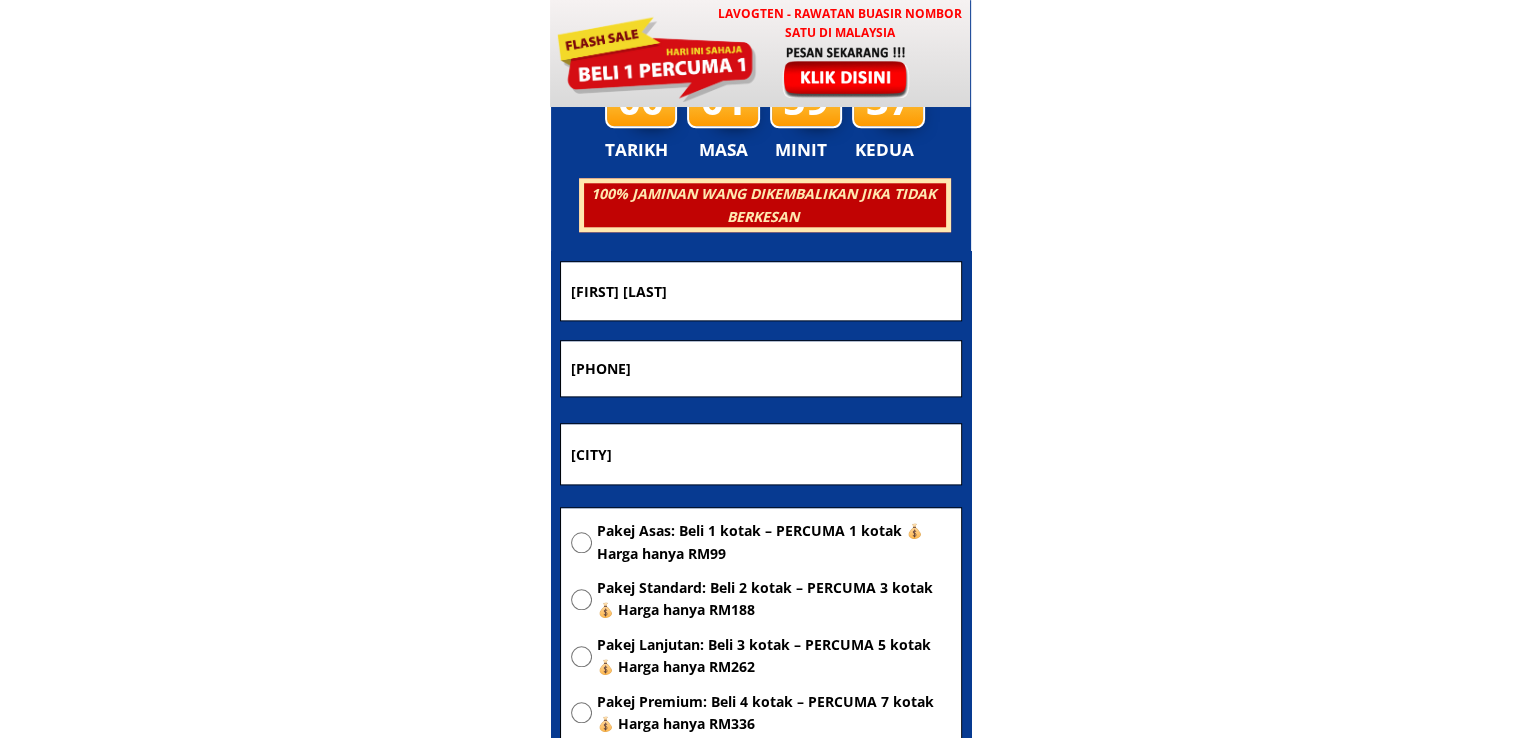 click on "Pakej Asas: Beli 1 kotak – PERCUMA 1 kotak 💰 Harga hanya RM99" at bounding box center [774, 542] 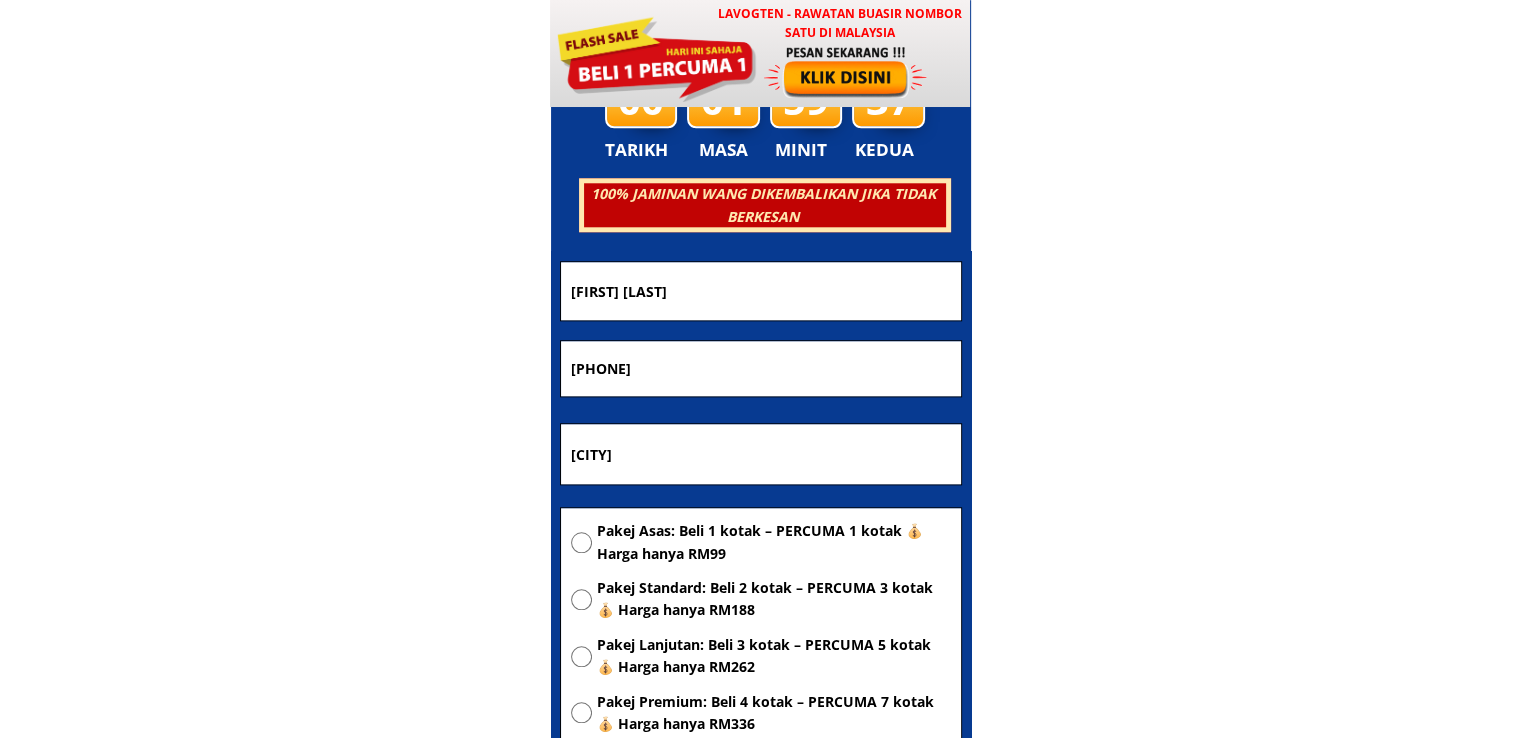 radio on "true" 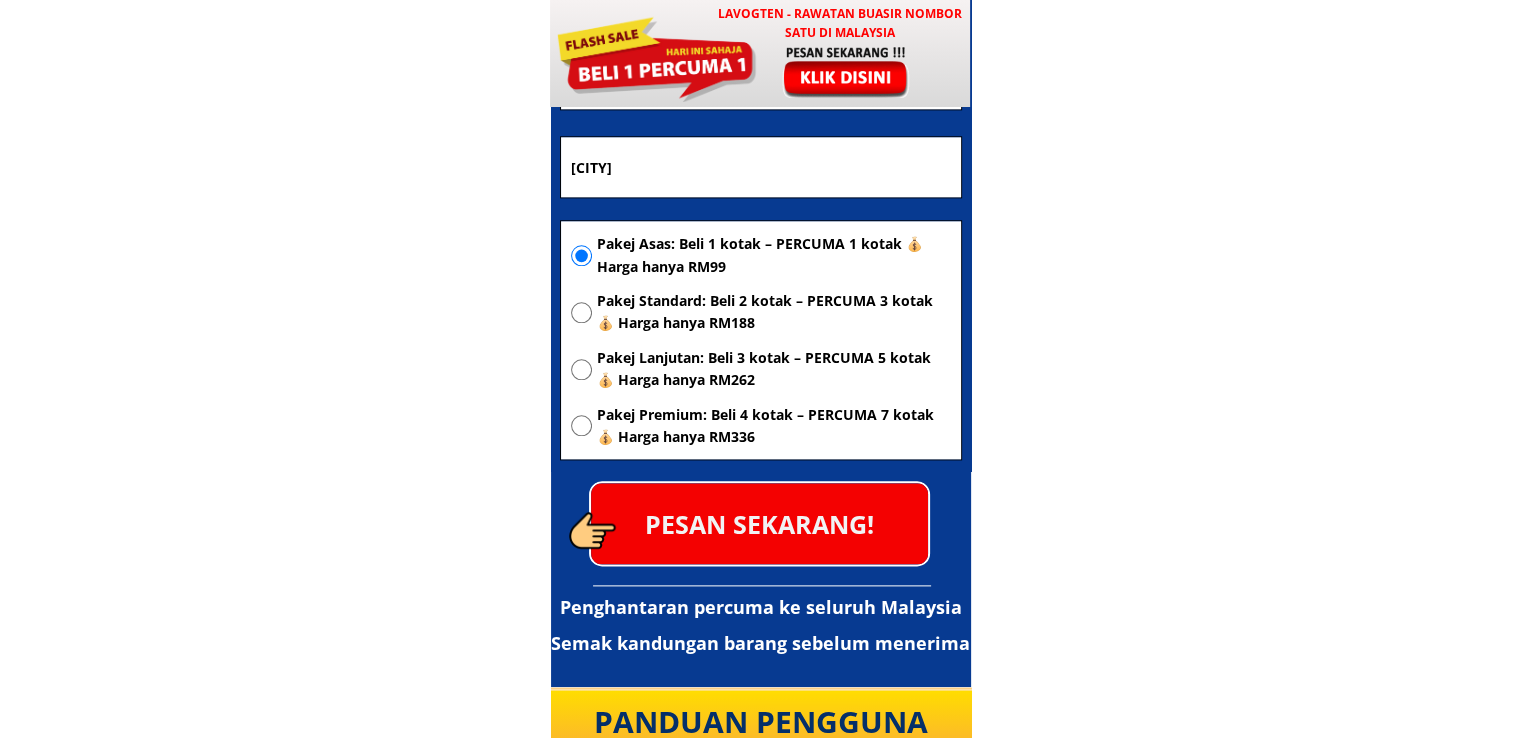 scroll, scrollTop: 9942, scrollLeft: 0, axis: vertical 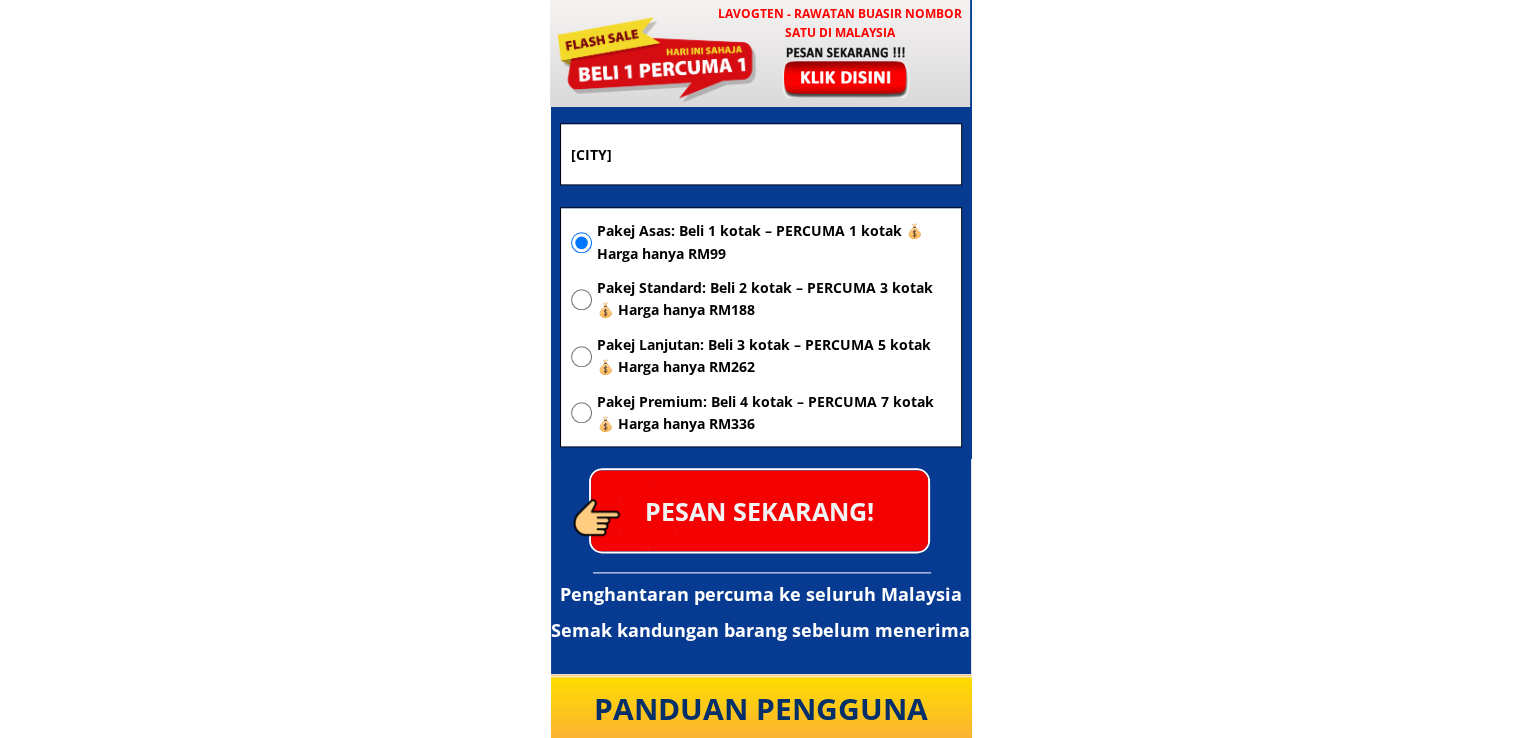 click on "PESAN SEKARANG!" at bounding box center [759, 510] 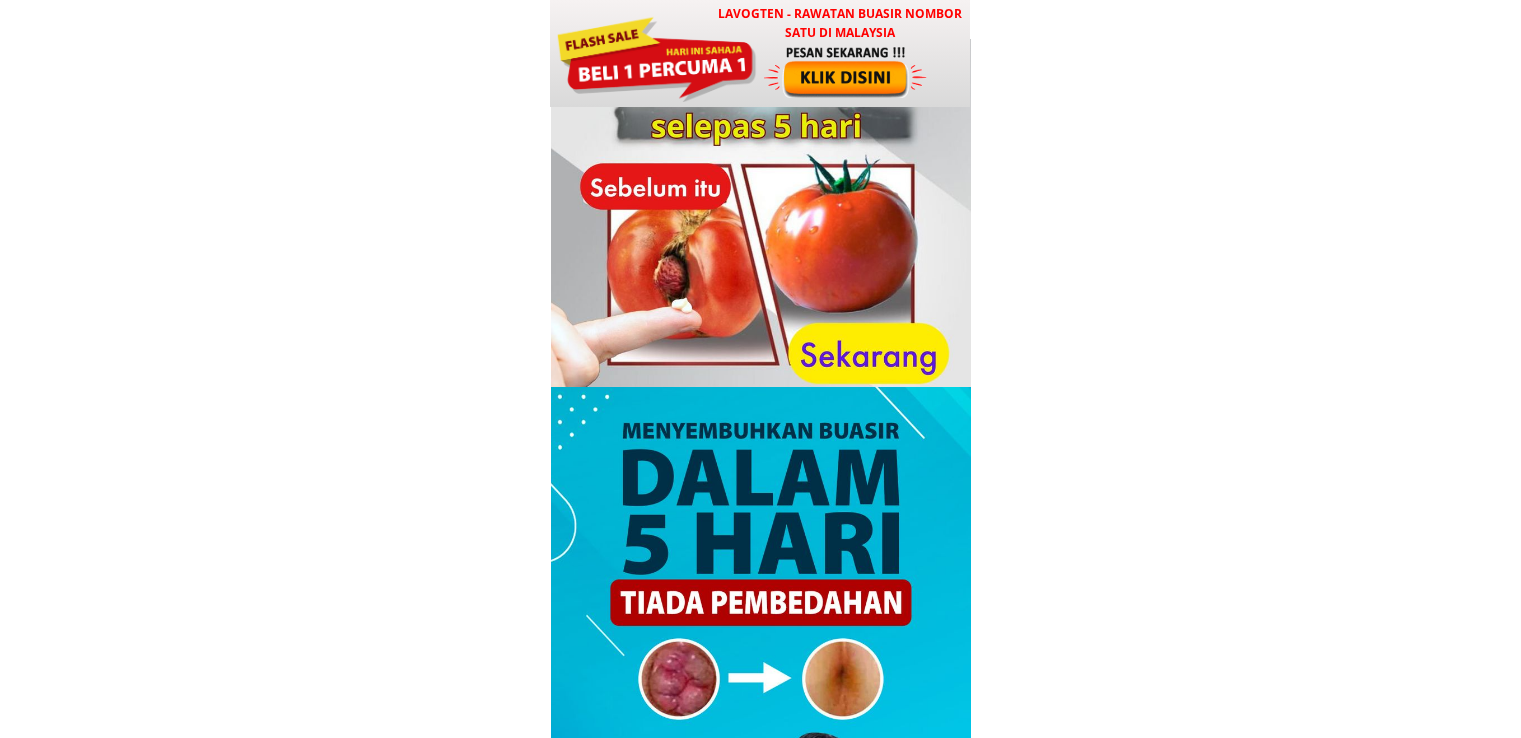 scroll, scrollTop: 0, scrollLeft: 0, axis: both 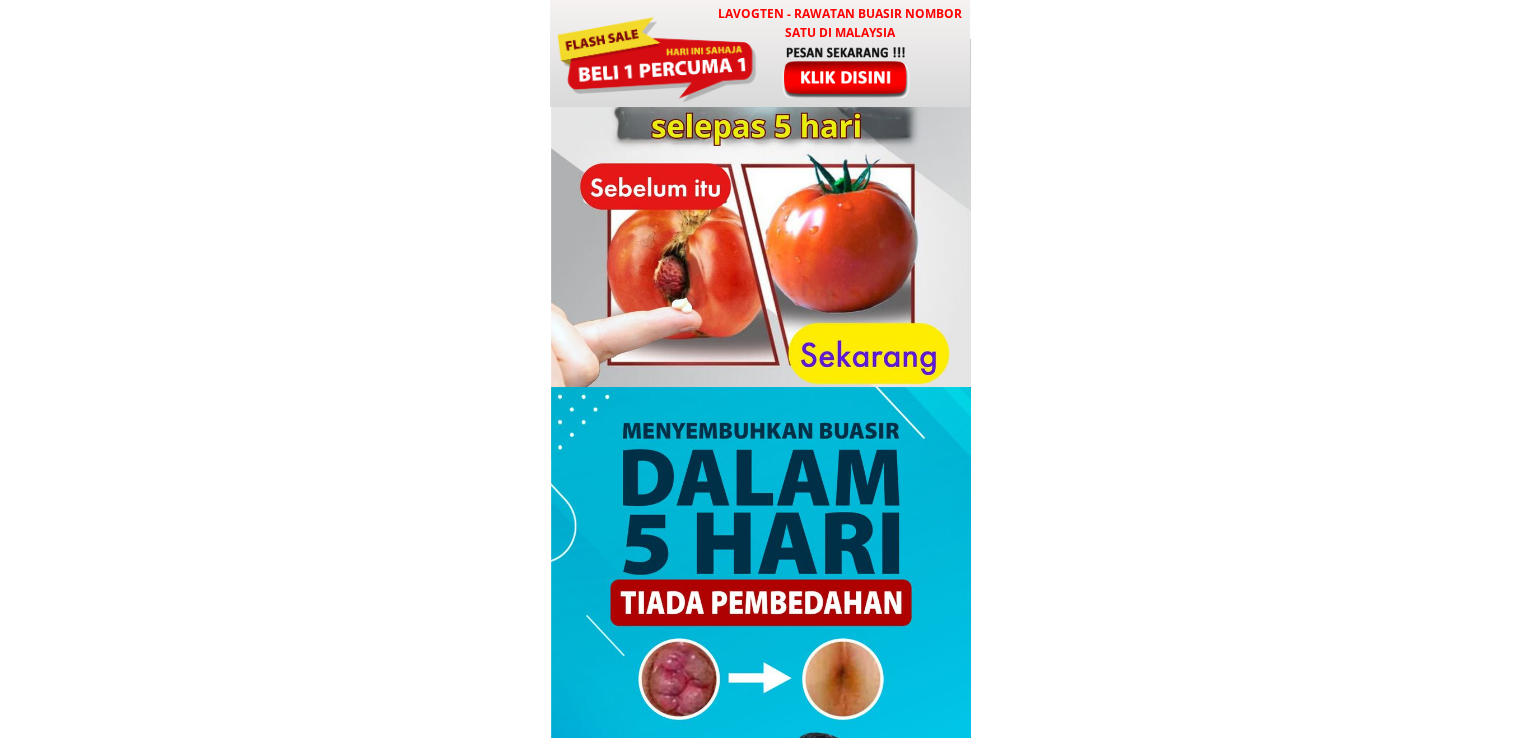 click at bounding box center (847, 71) 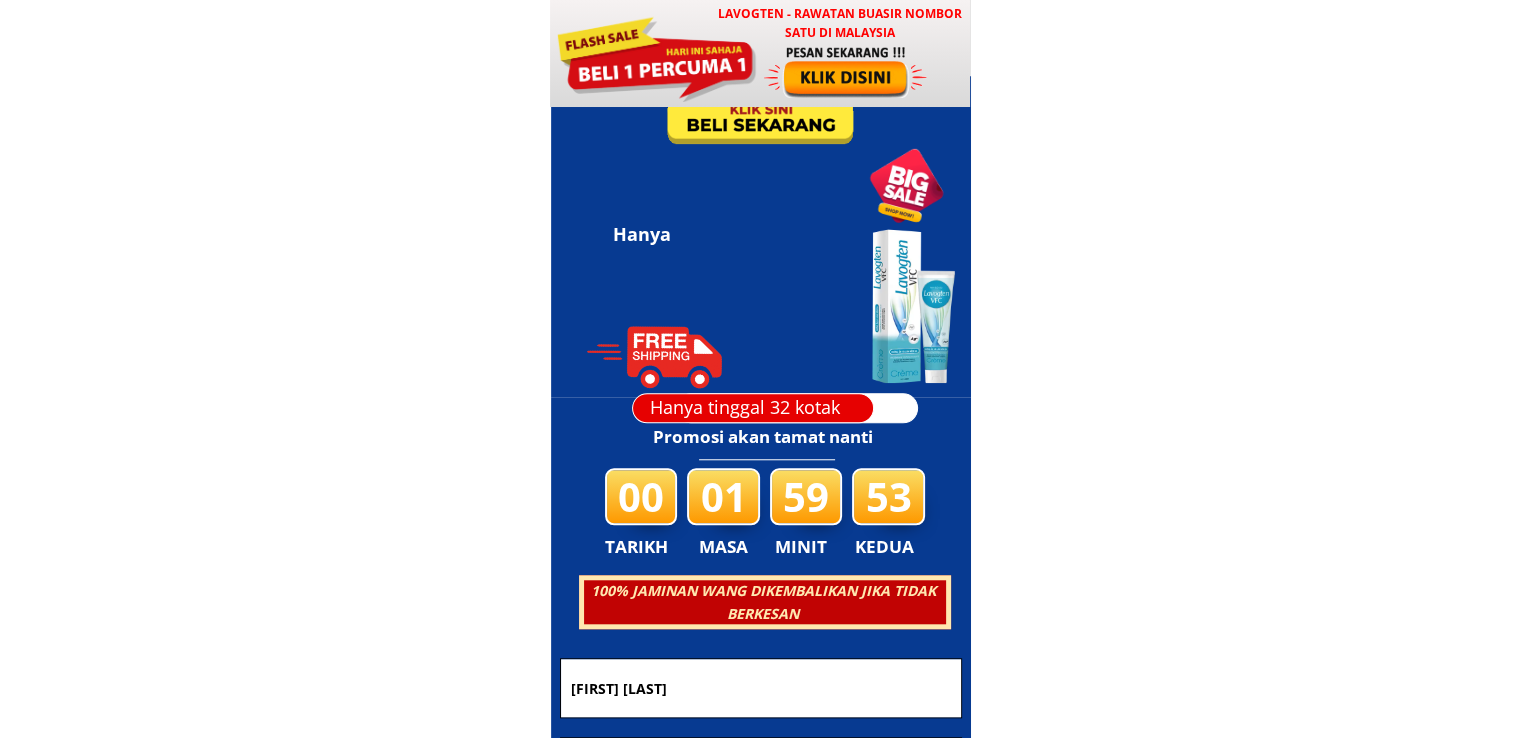 scroll, scrollTop: 9642, scrollLeft: 0, axis: vertical 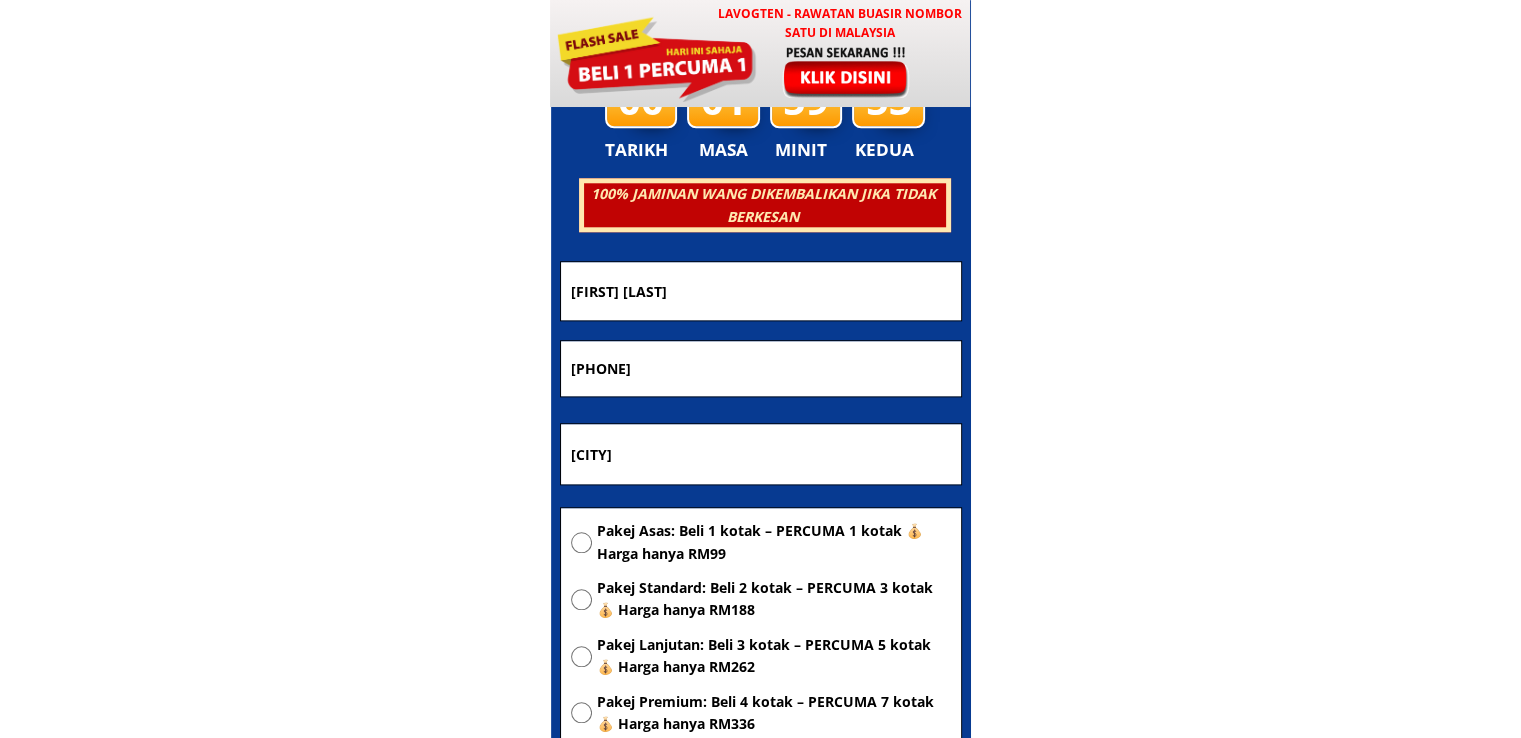drag, startPoint x: 823, startPoint y: 294, endPoint x: 271, endPoint y: 289, distance: 552.02264 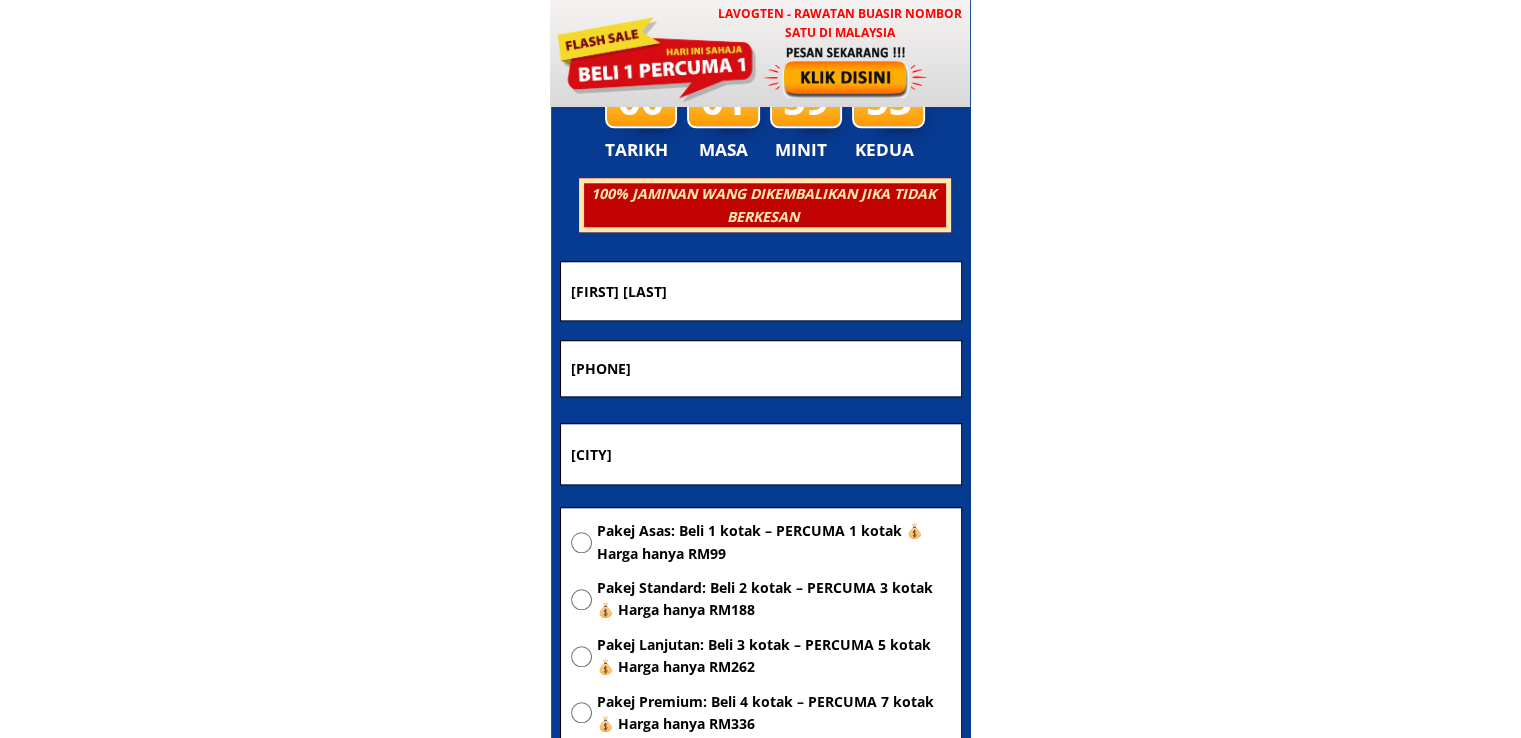 click on "LAVOGTEN - Rawatan Buasir Nombor Satu di Malaysia Dengarkan pengalaman hebat pelanggan Lavogten! Selepas menggunakan Lavogten, buasir saya telah sembuh sepenuhnya.  Saya tidak lagi perlu menahan ketidakselesaan dan kesakitan setiap kali membuang air besar.   Hidup saya kini menjadi lebih baik.    Sungguh bersyukur kepada Allah, kerana akhirnya saya menemui kaedah rawatan tanpa perlu risau tentang pembedahan. Encik Mat, [AGE] tahun, dari [CITY] Lavogten Telah Menjalani Ujian Klinikal Di Makmal Bertauliah Bagi Memastikan Tiada Bahan Terlarang. Insyaallah Selamat Diamalkan Tanpa Kesan Sampingan Ambil Tindakan Segera  Dan Bebaskan Diri Anda  Dari Belenggu Kesihatan.. Semoga Tindakan Yang Anda Ambil Harini Akan Menjadi  Titik Permulaan Untuk Kesembuhan Anda! Jadi Jangan  Tunggu Lagi!! RM99/2 kotak Hanya
RM99/Sekotak Penghantaran percuma ke seluruh Malaysia
Semak kandungan barang sebelum menerima Hanya tinggal 32 kotak  00 01 59 53 TARIKH MASA MINIT KEDUA PESAN SEKARANG! ☀️" at bounding box center [760, 573] 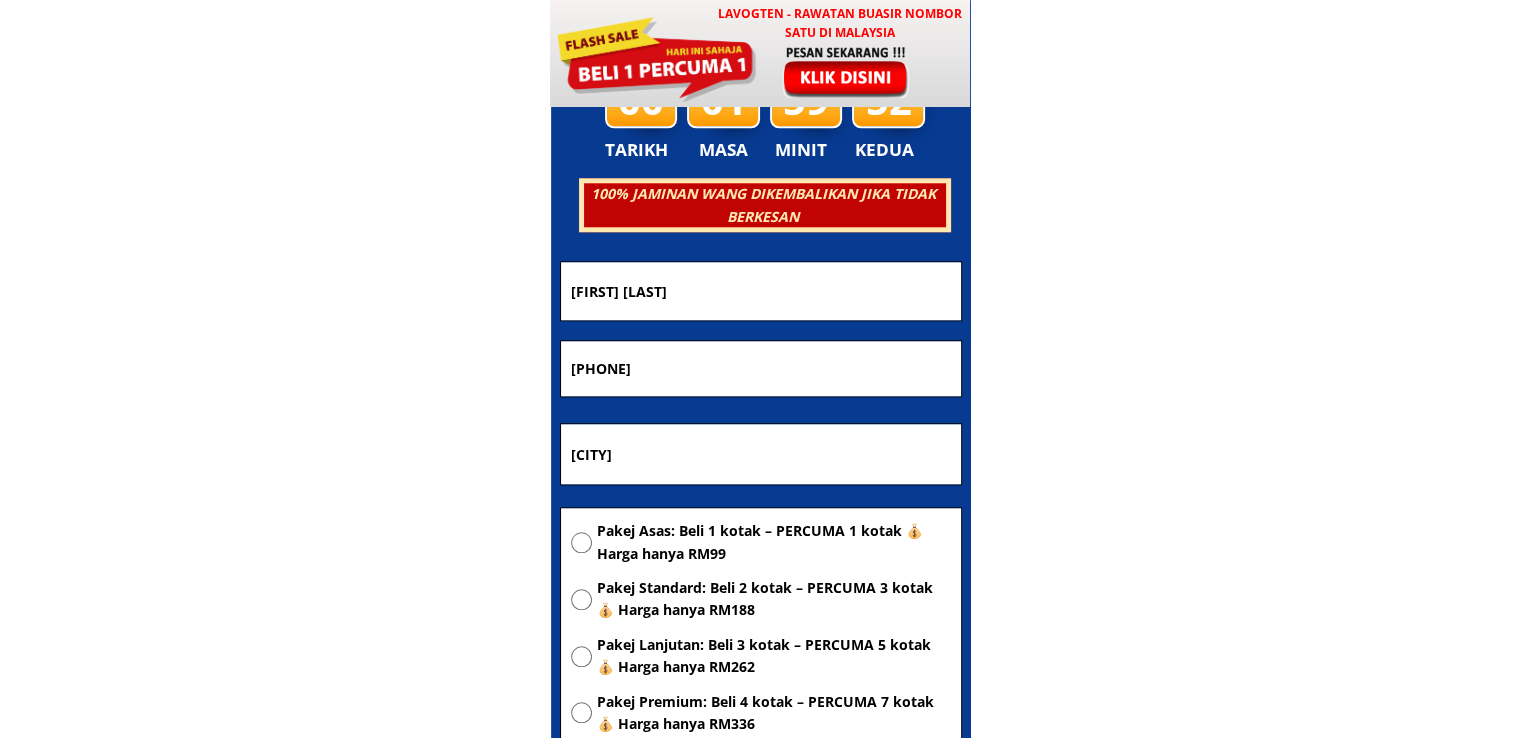 paste on "[FIRST] [LAST]" 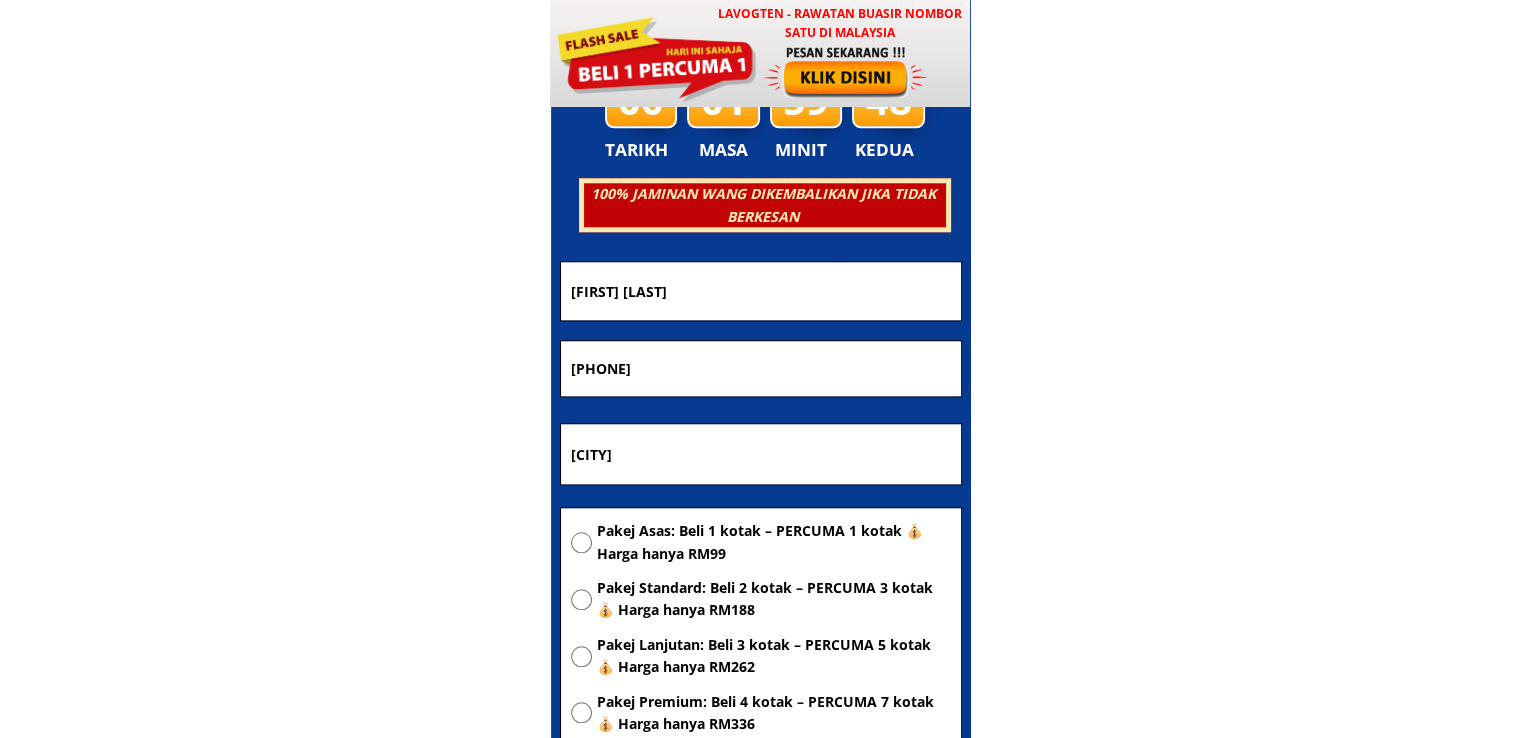 drag, startPoint x: 745, startPoint y: 385, endPoint x: 353, endPoint y: 389, distance: 392.02042 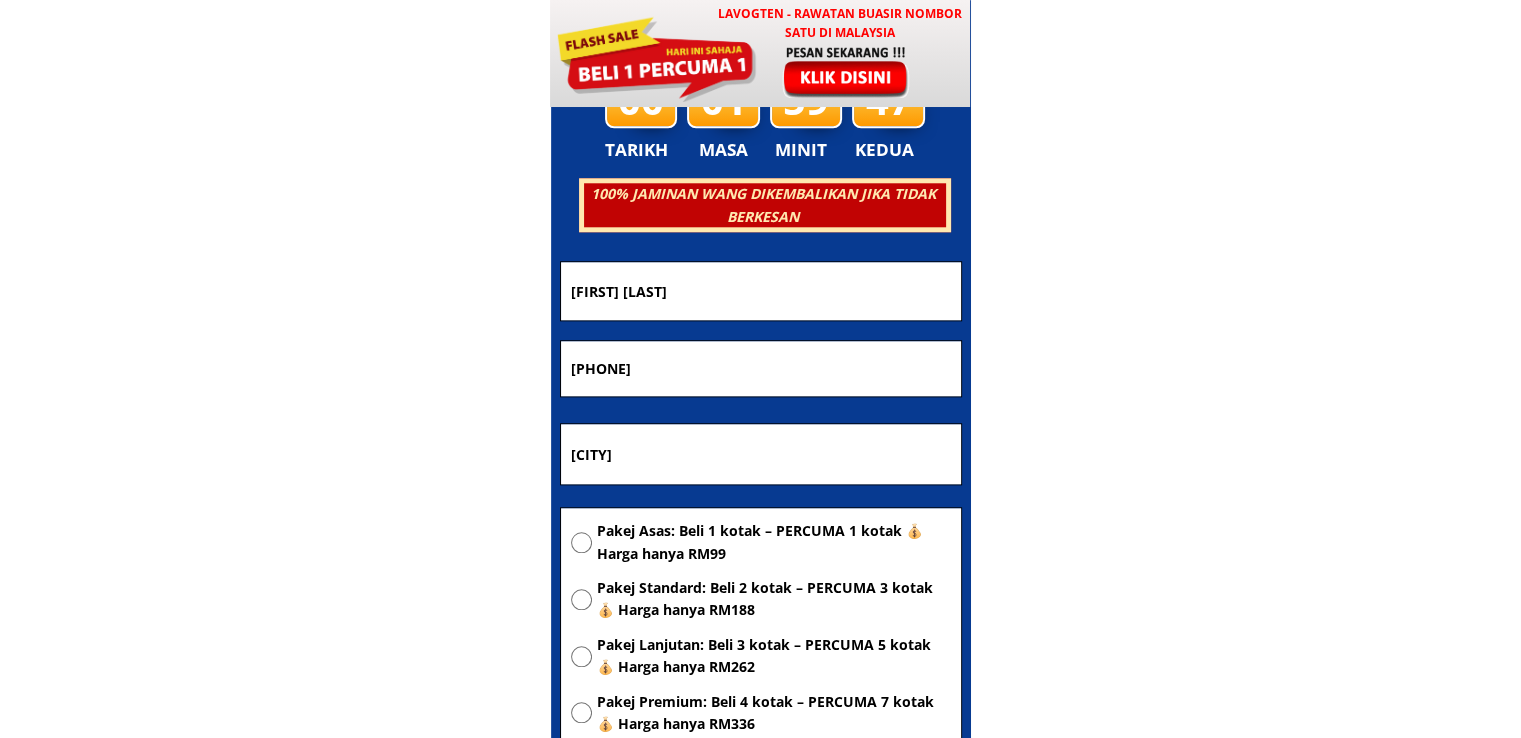 type on "[PHONE]" 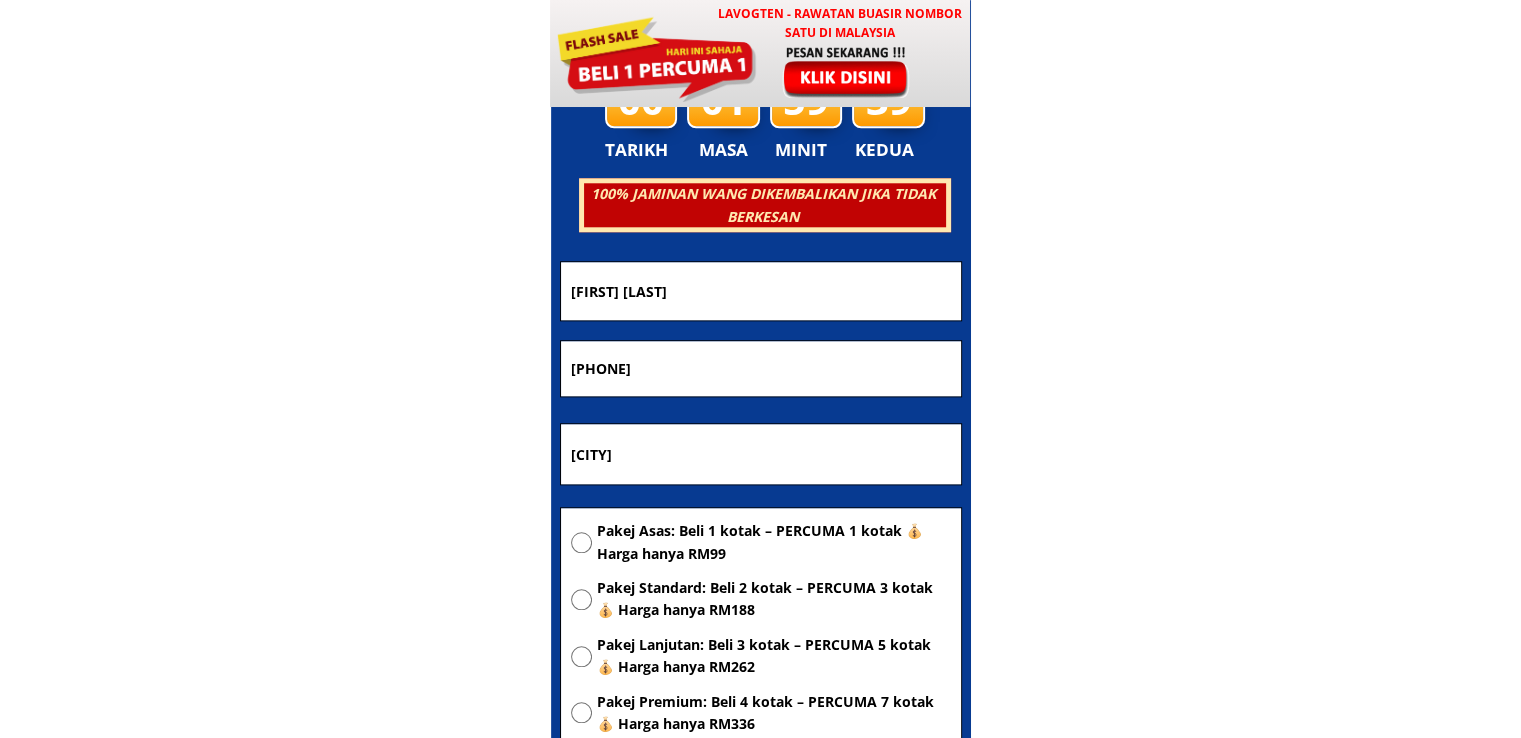 drag, startPoint x: 781, startPoint y: 443, endPoint x: 450, endPoint y: 445, distance: 331.00604 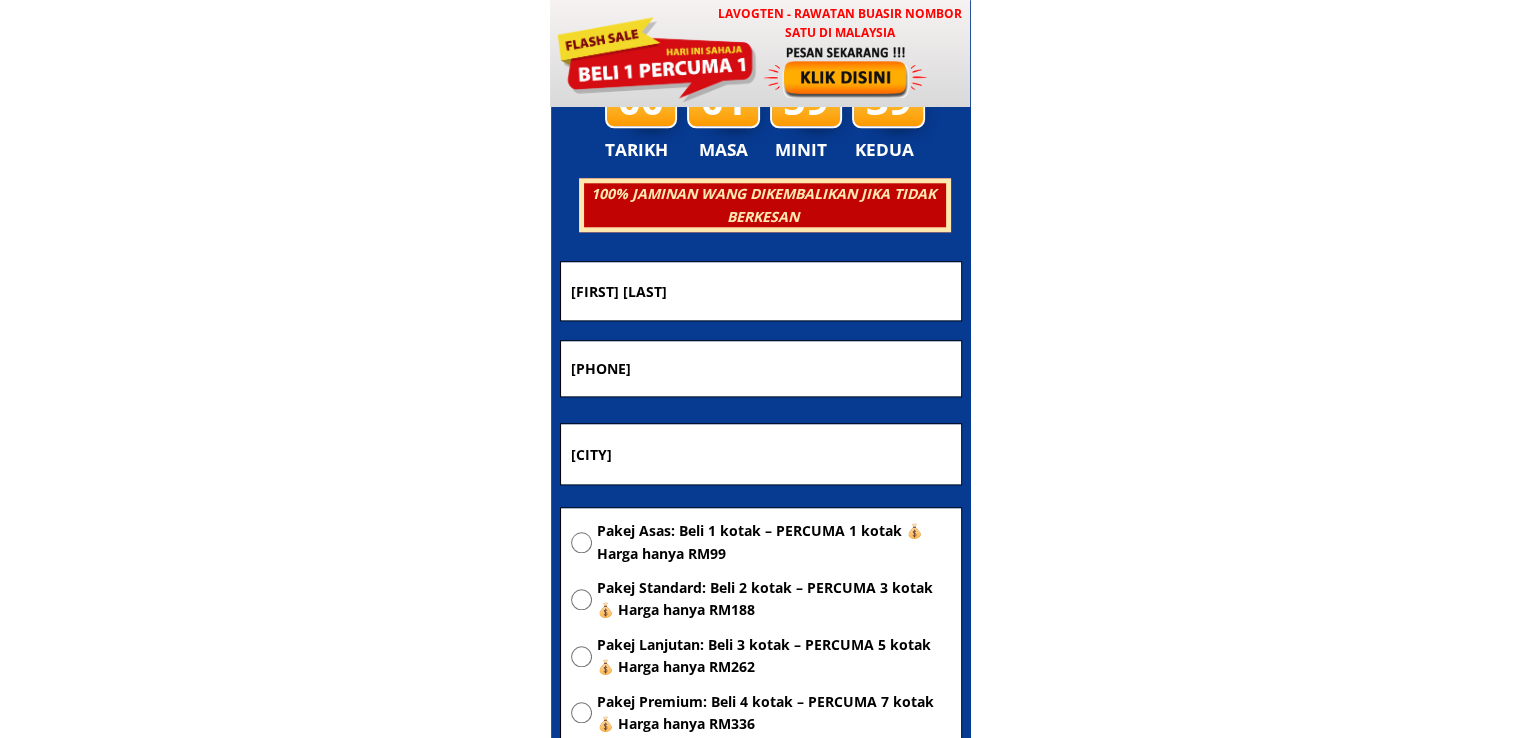 click on "LAVOGTEN - Rawatan Buasir Nombor Satu di Malaysia Dengarkan pengalaman hebat pelanggan Lavogten! Selepas menggunakan Lavogten, buasir saya telah sembuh sepenuhnya.  Saya tidak lagi perlu menahan ketidakselesaan dan kesakitan setiap kali membuang air besar.   Hidup saya kini menjadi lebih baik.    Sungguh bersyukur kepada Allah, kerana akhirnya saya menemui kaedah rawatan tanpa perlu risau tentang pembedahan. Encik Mat, [AGE] tahun, dari [CITY] Lavogten Telah Menjalani Ujian Klinikal Di Makmal Bertauliah Bagi Memastikan Tiada Bahan Terlarang. Insyaallah Selamat Diamalkan Tanpa Kesan Sampingan Ambil Tindakan Segera  Dan Bebaskan Diri Anda  Dari Belenggu Kesihatan.. Semoga Tindakan Yang Anda Ambil Harini Akan Menjadi  Titik Permulaan Untuk Kesembuhan Anda! Jadi Jangan  Tunggu Lagi!! RM99/2 kotak [FULL_NAME] Dibeli 5 kotak percuma 2 10 minit yang lalu Hanya
RM99/Sekotak Penghantaran percuma ke seluruh Malaysia
Semak kandungan barang sebelum menerima Hanya tinggal 32 kotak  00 01" at bounding box center (760, 573) 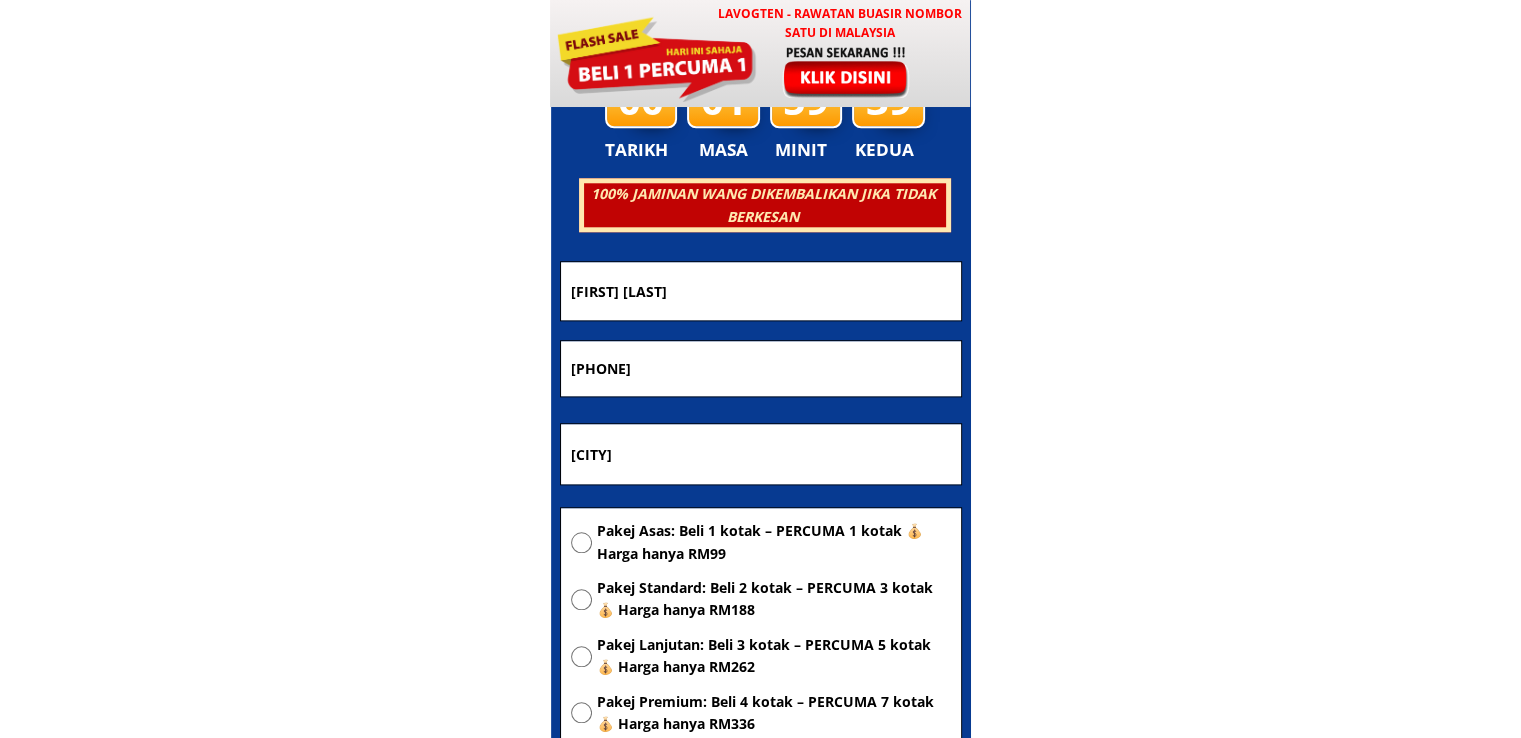 paste on "ampung Damat, poskod [POSTAL_CODE] Tamparuli" 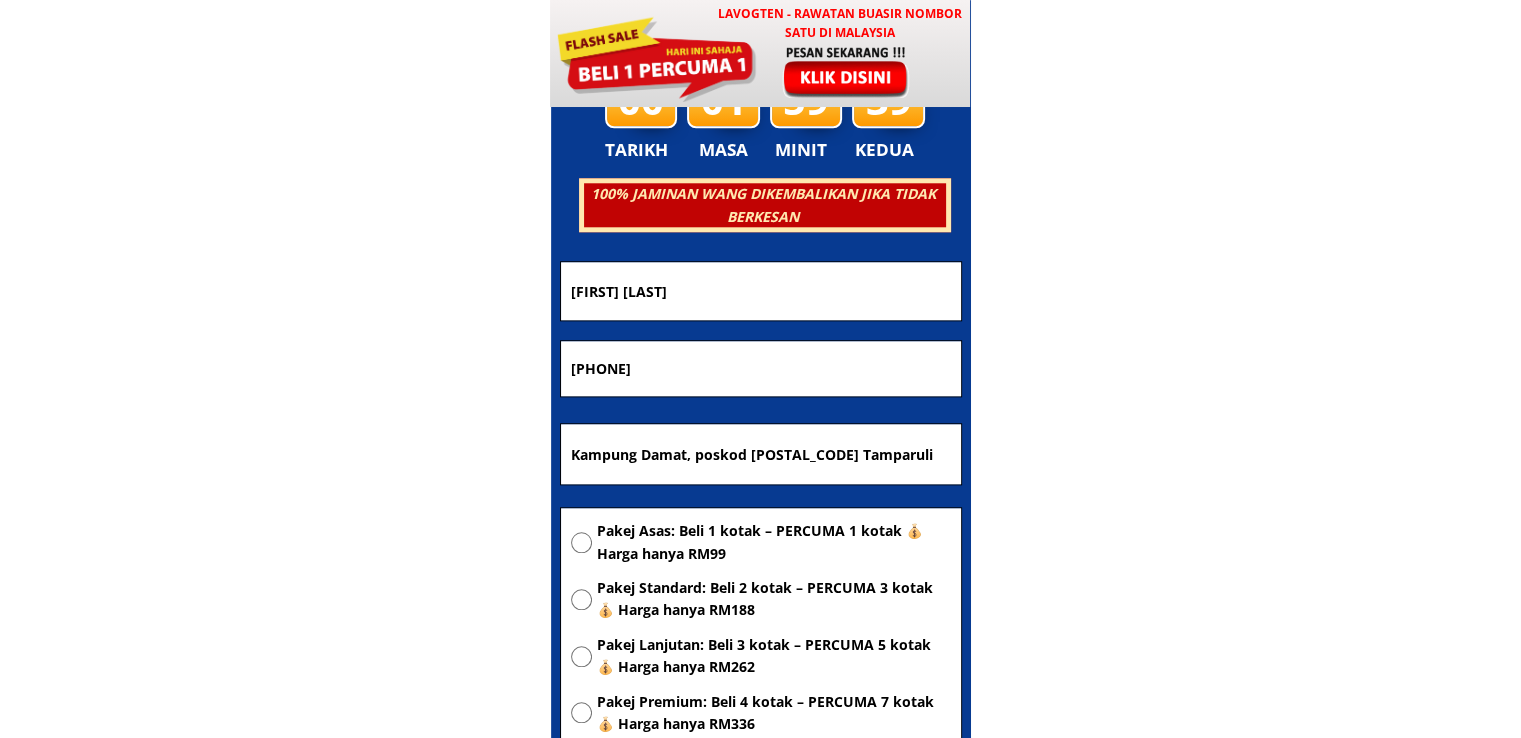 type on "Kampung Damat, poskod [POSTAL_CODE] Tamparuli" 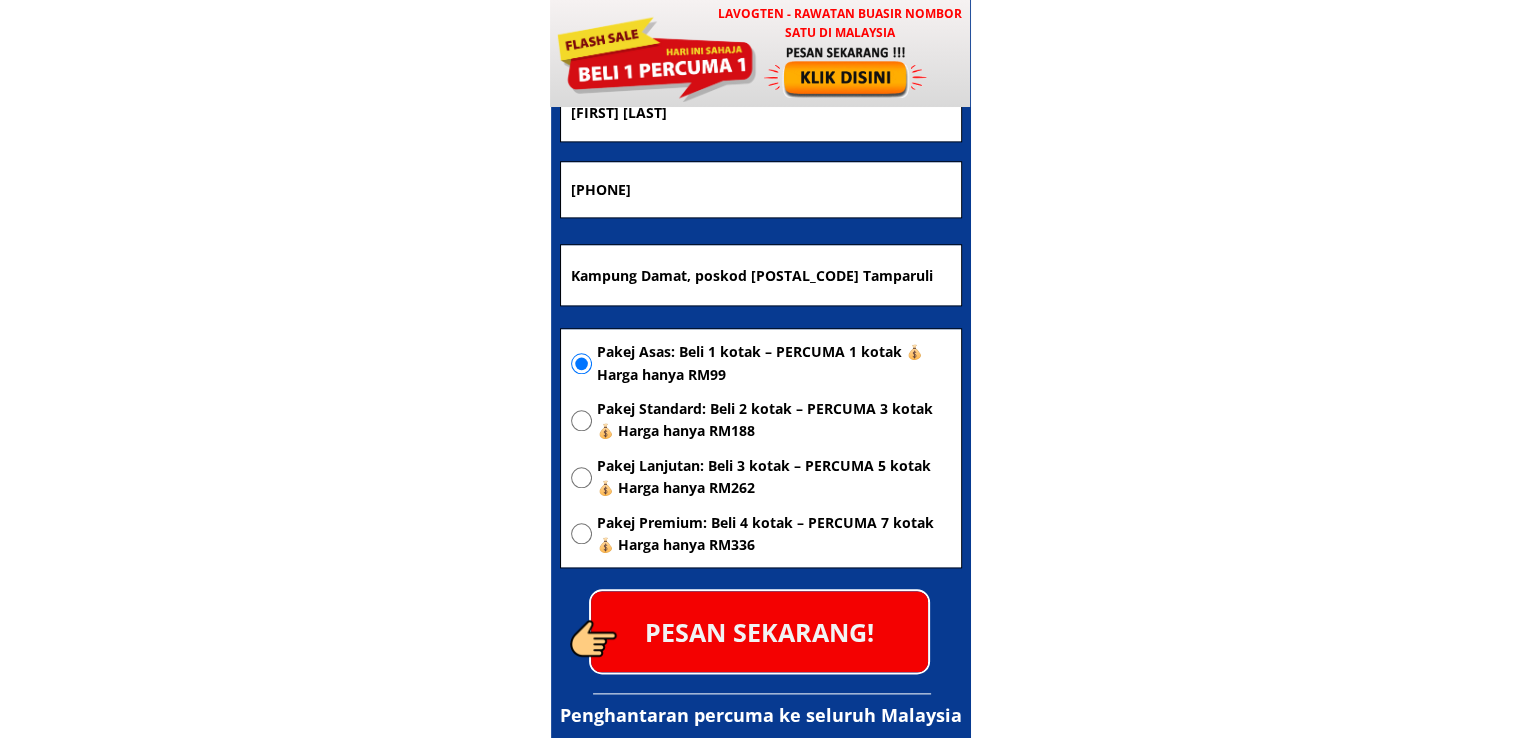 scroll, scrollTop: 9842, scrollLeft: 0, axis: vertical 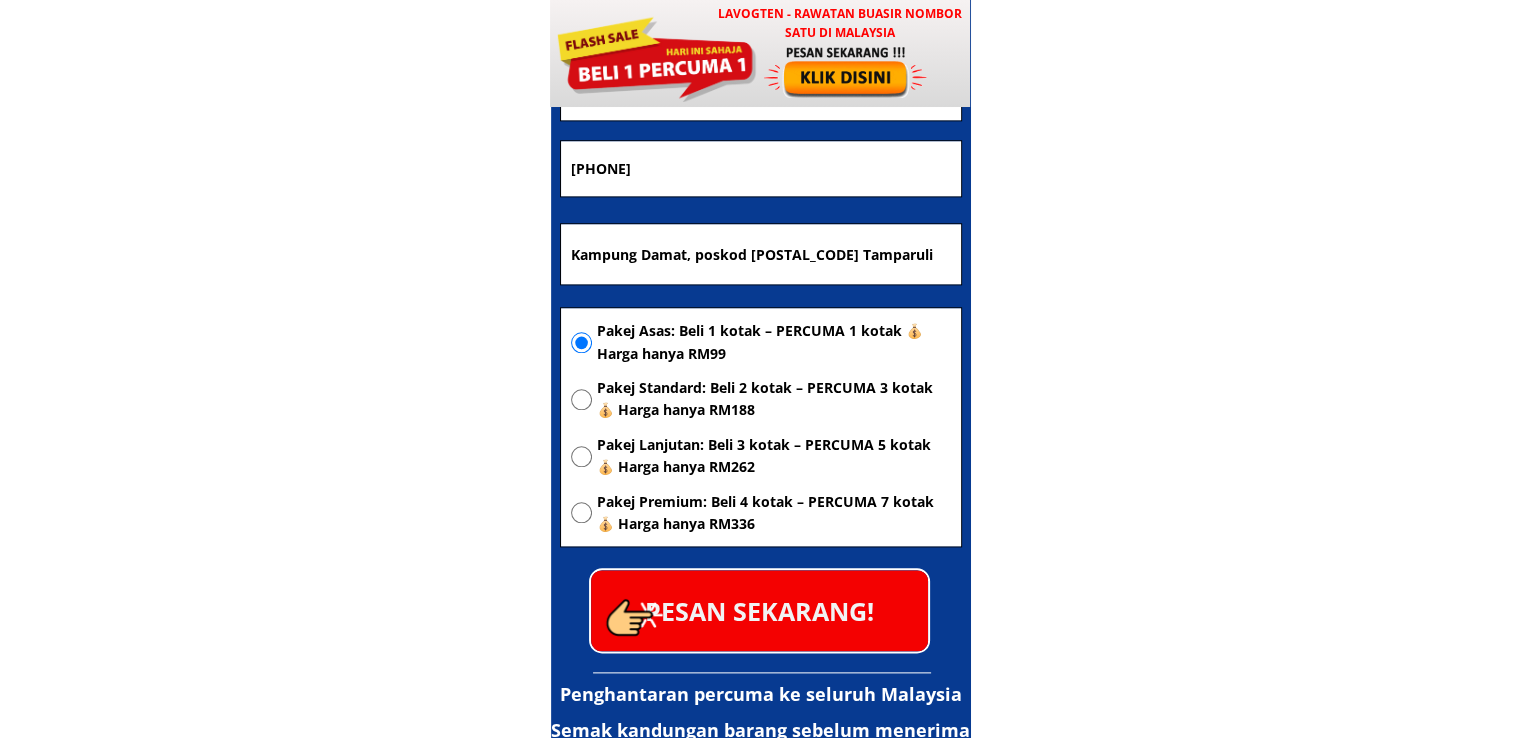 click on "PESAN SEKARANG!" at bounding box center (759, 610) 